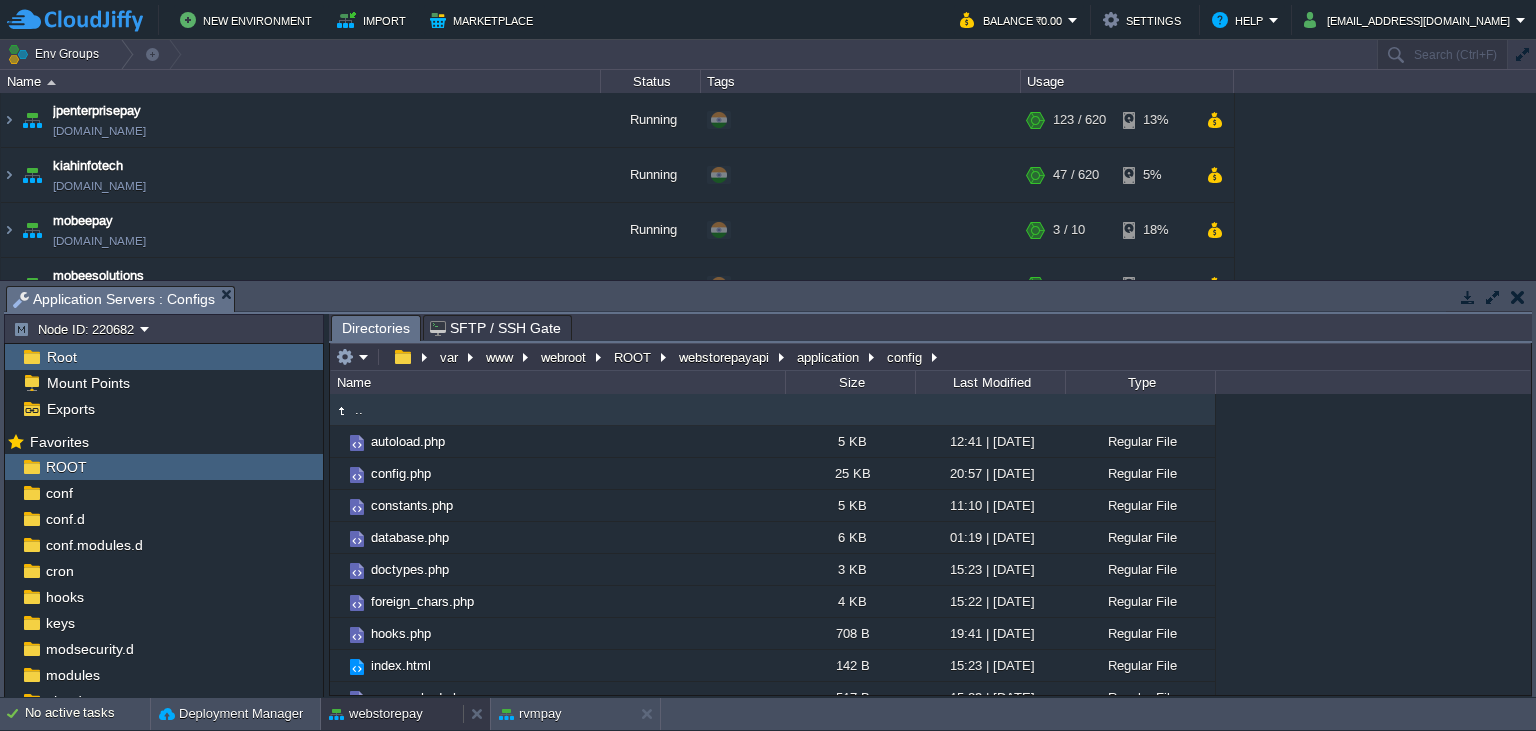 scroll, scrollTop: 0, scrollLeft: 0, axis: both 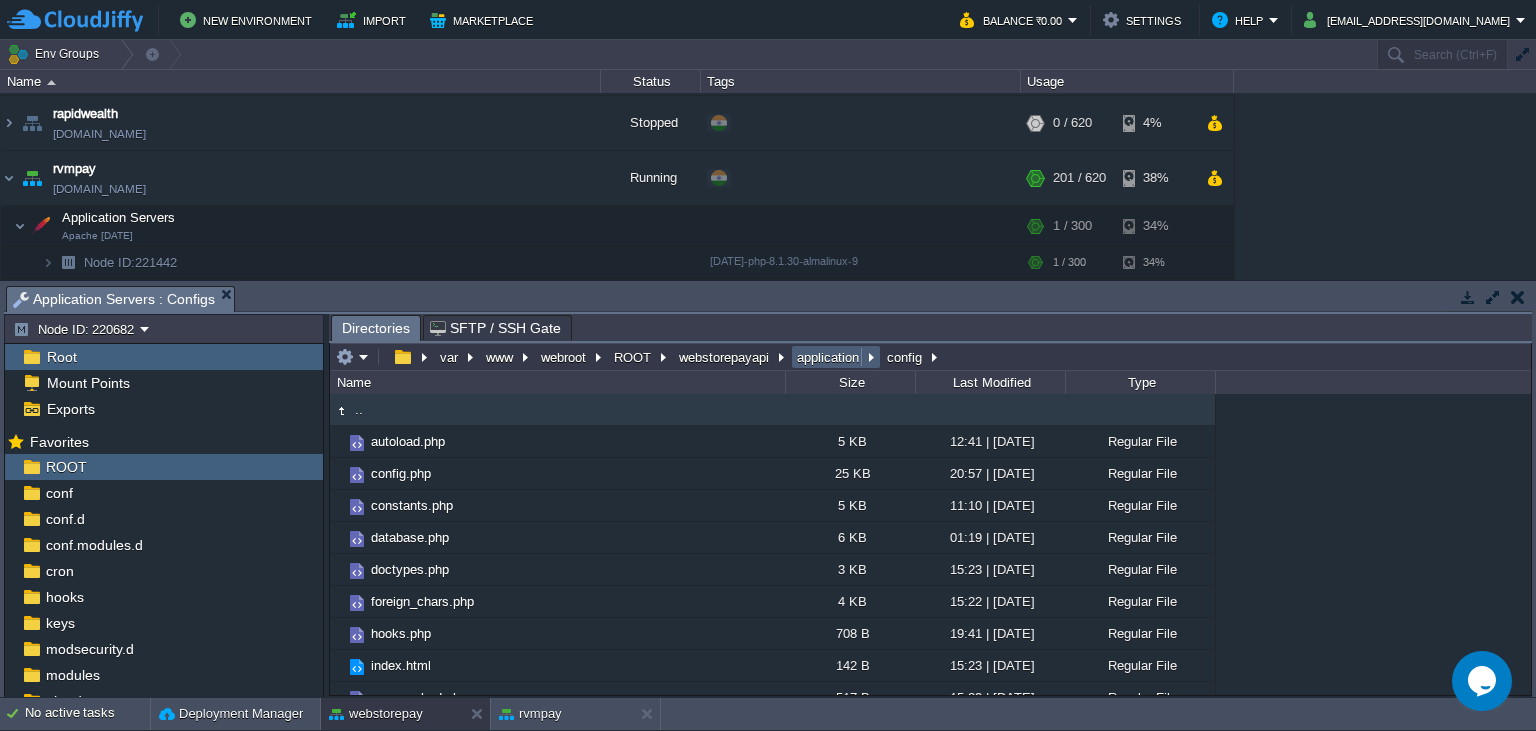 click on "application" at bounding box center [829, 357] 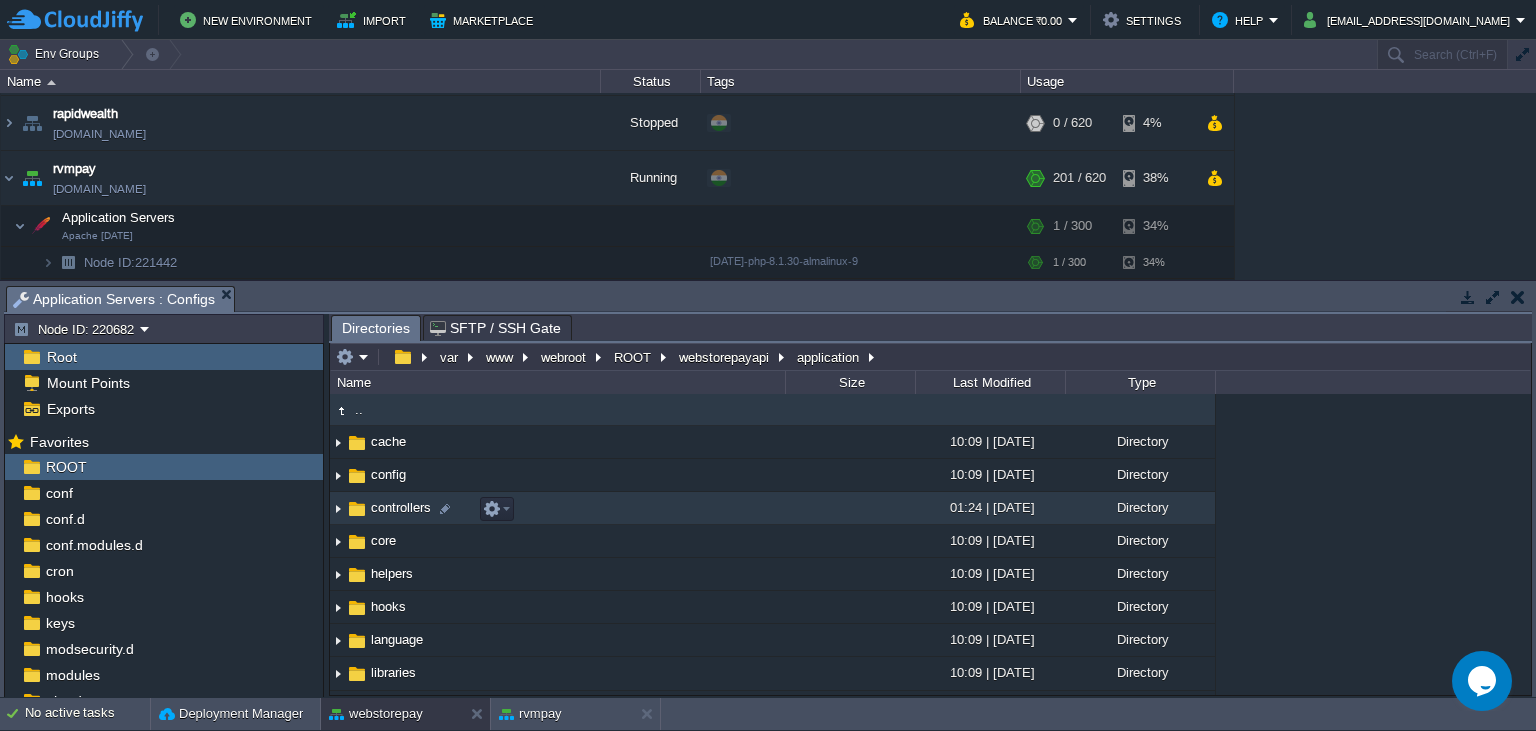 click on "controllers" at bounding box center [401, 507] 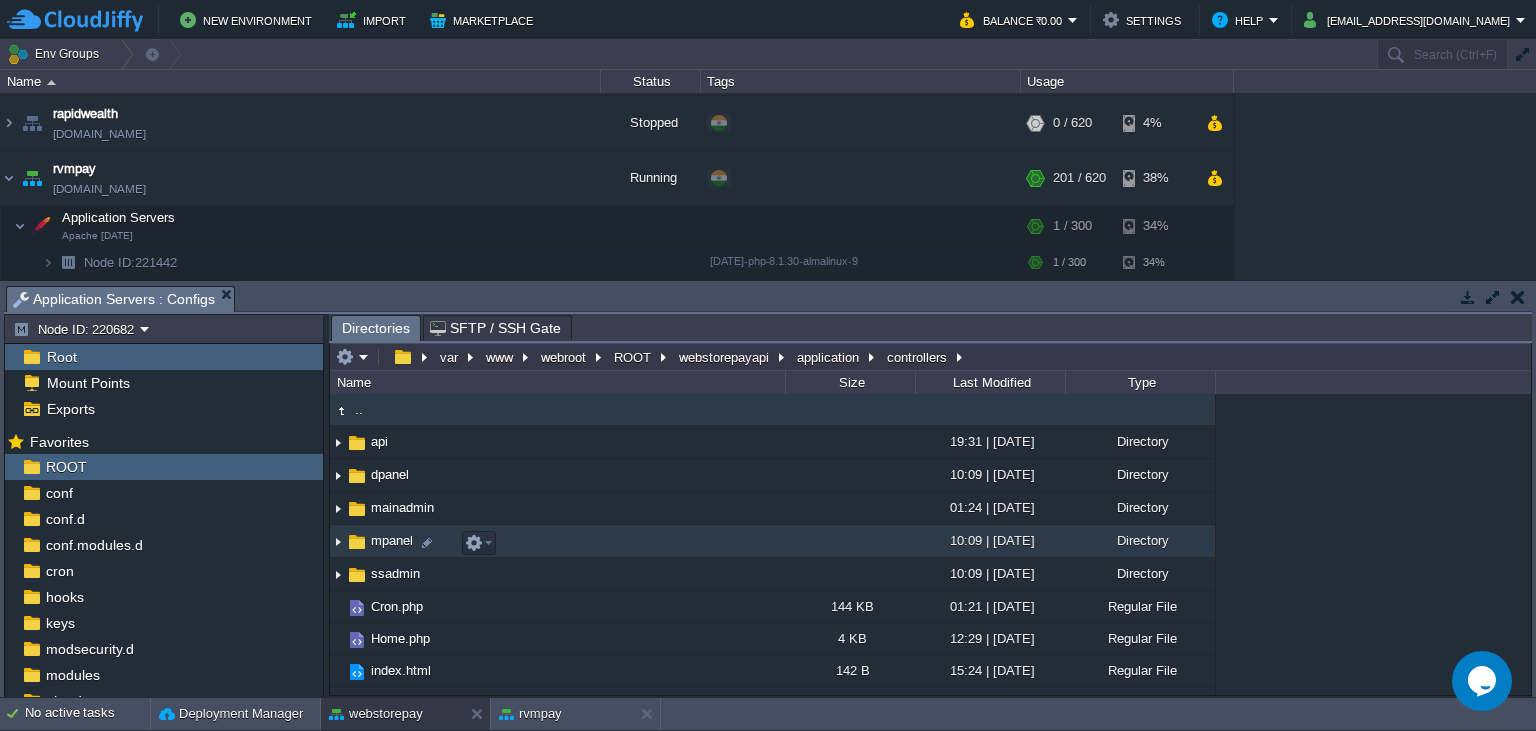 click on "mpanel" at bounding box center (392, 540) 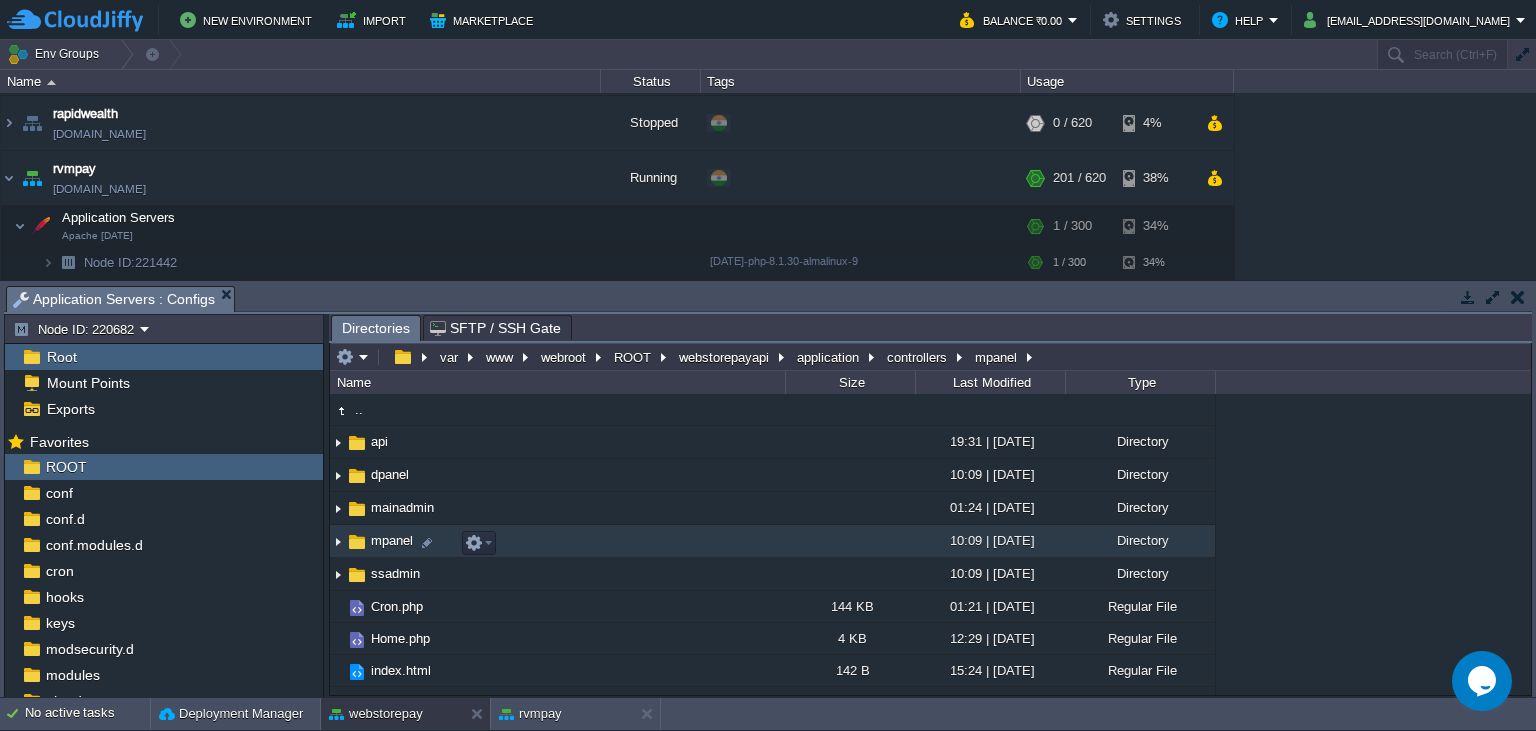 click on "mpanel" at bounding box center (392, 540) 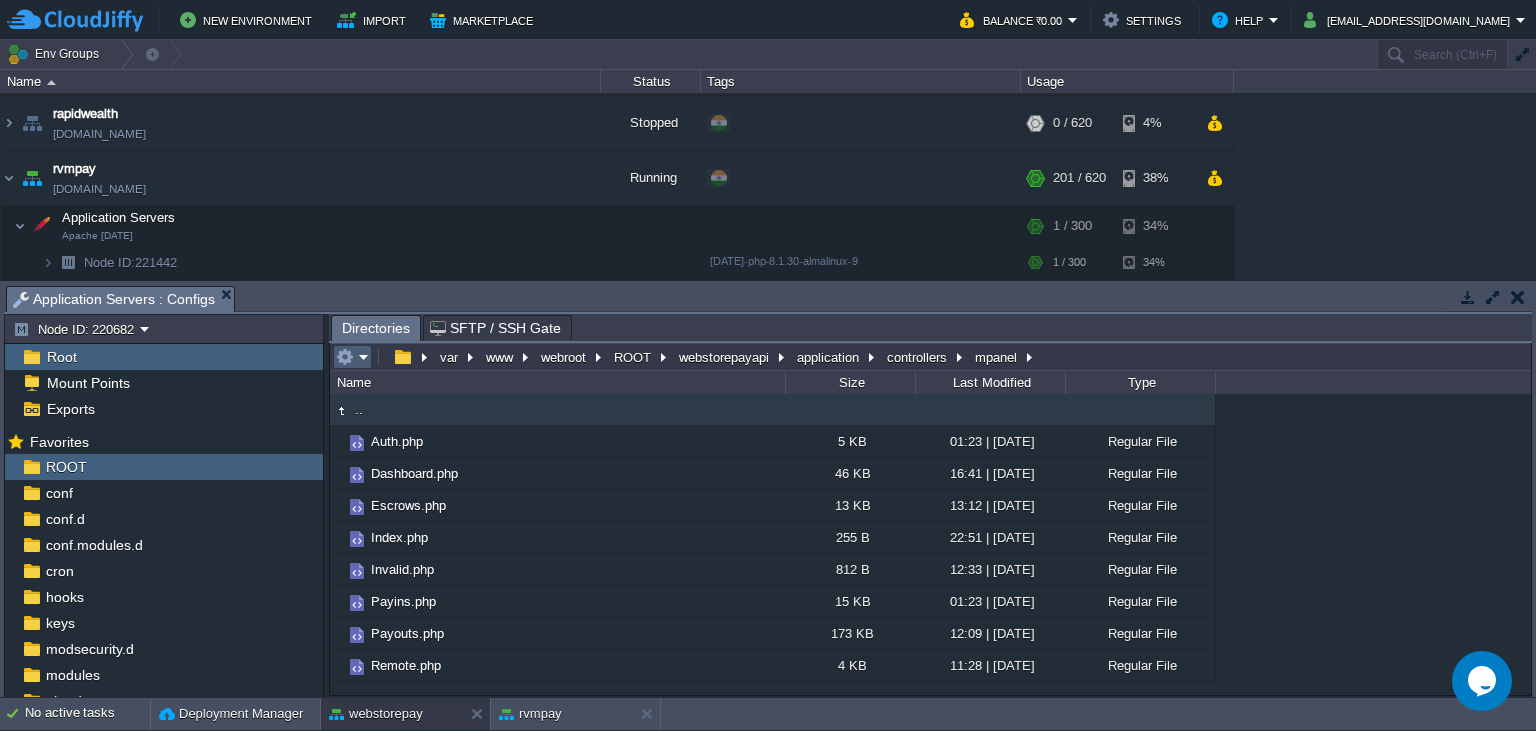 click at bounding box center [352, 357] 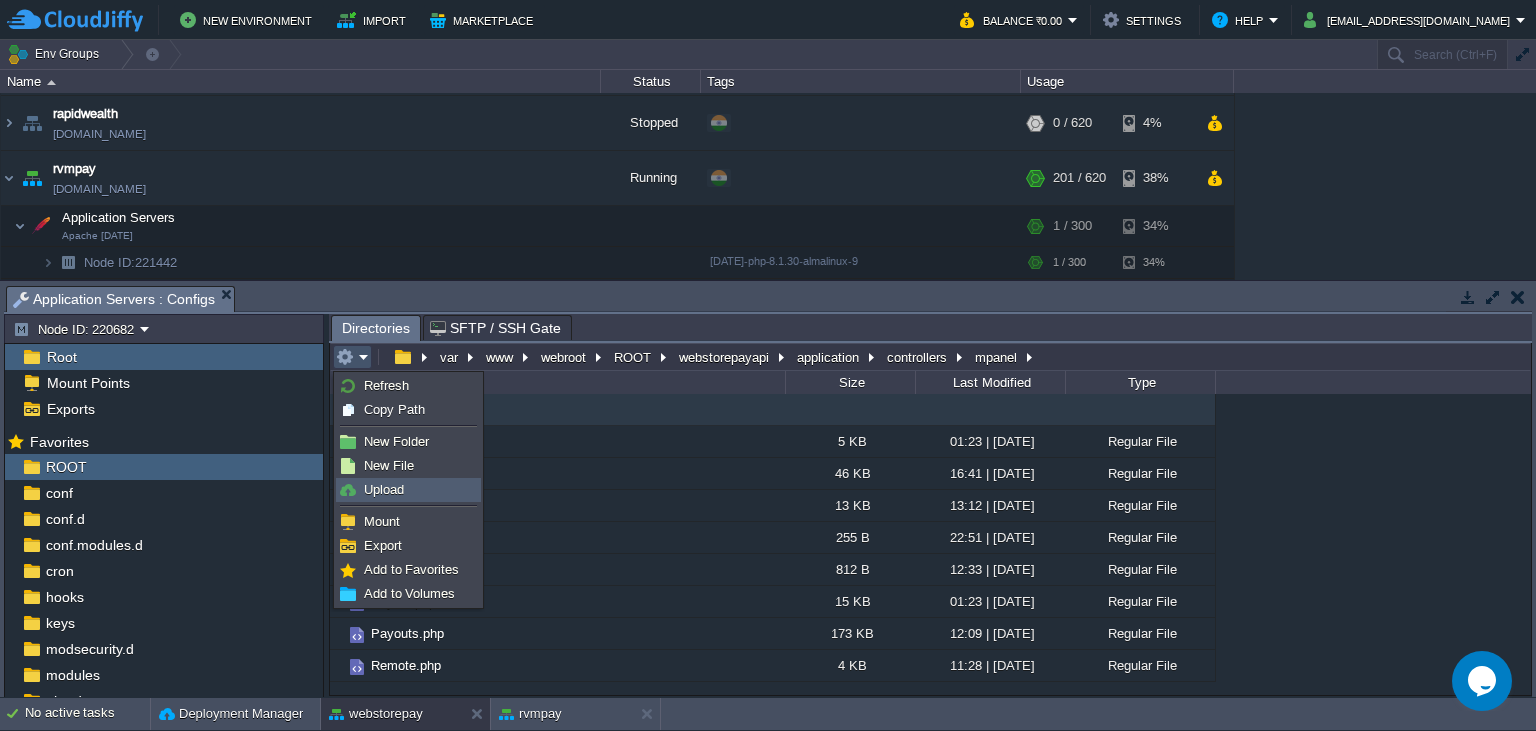 click on "Upload" at bounding box center (384, 489) 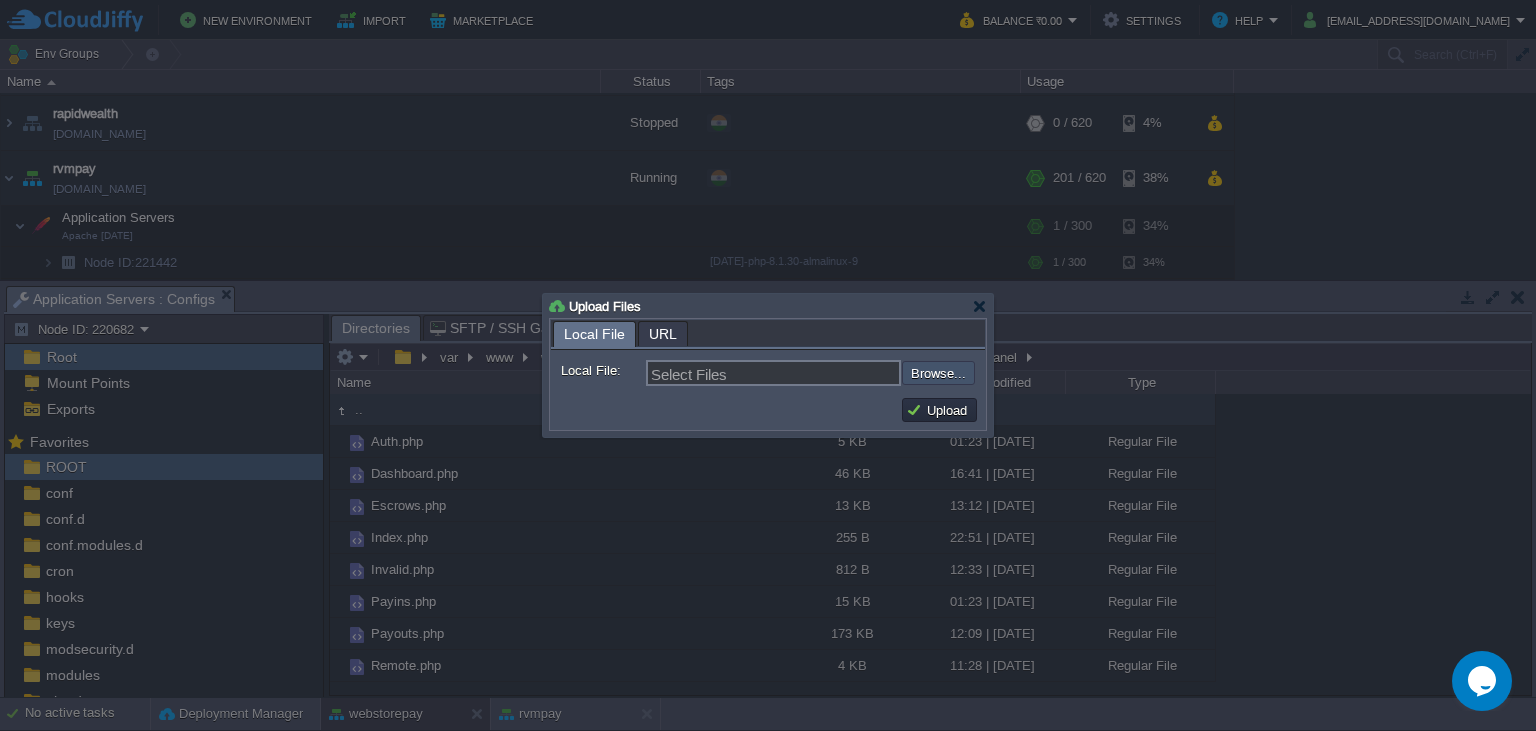 click at bounding box center (848, 373) 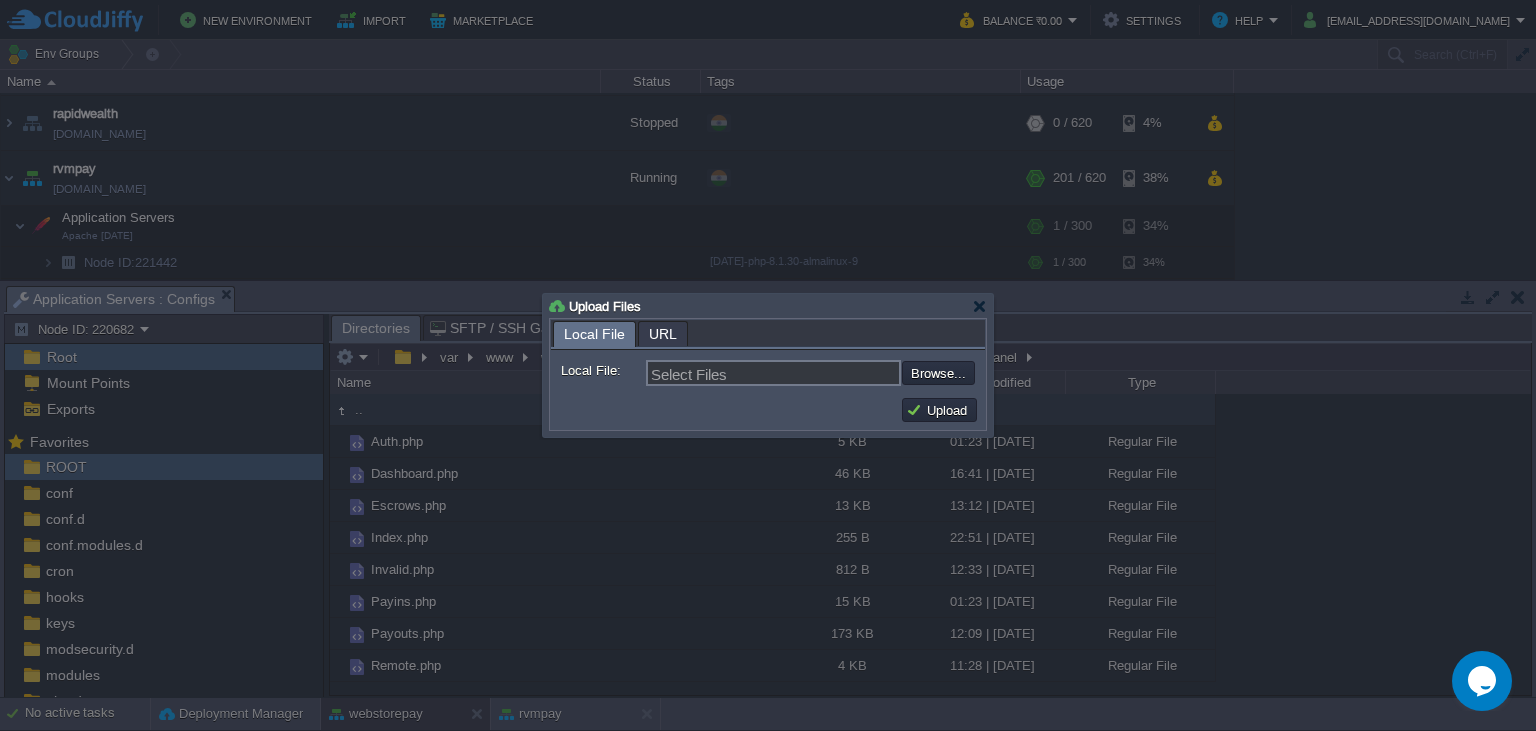 type on "C:\fakepath\Payouts.php" 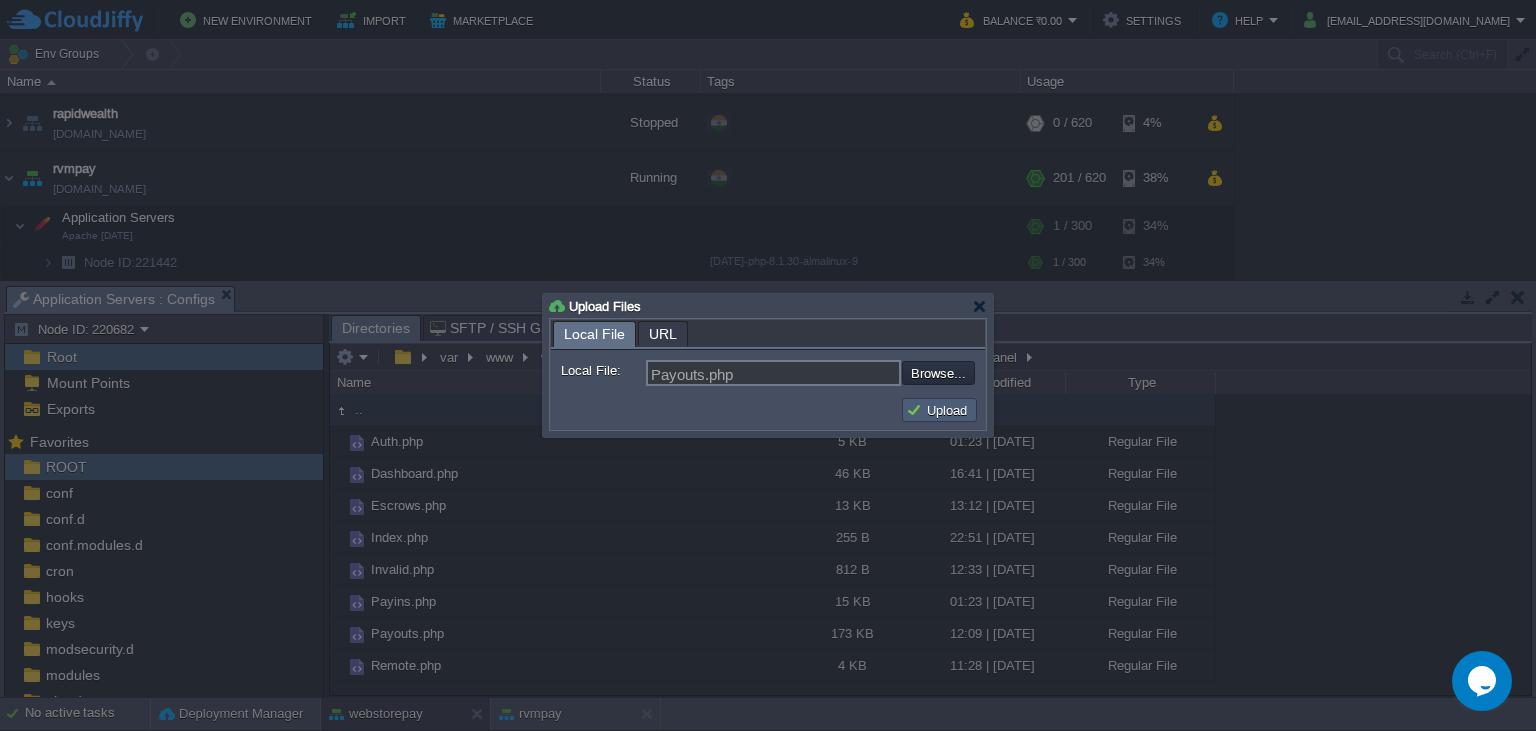 click on "Upload" at bounding box center [939, 410] 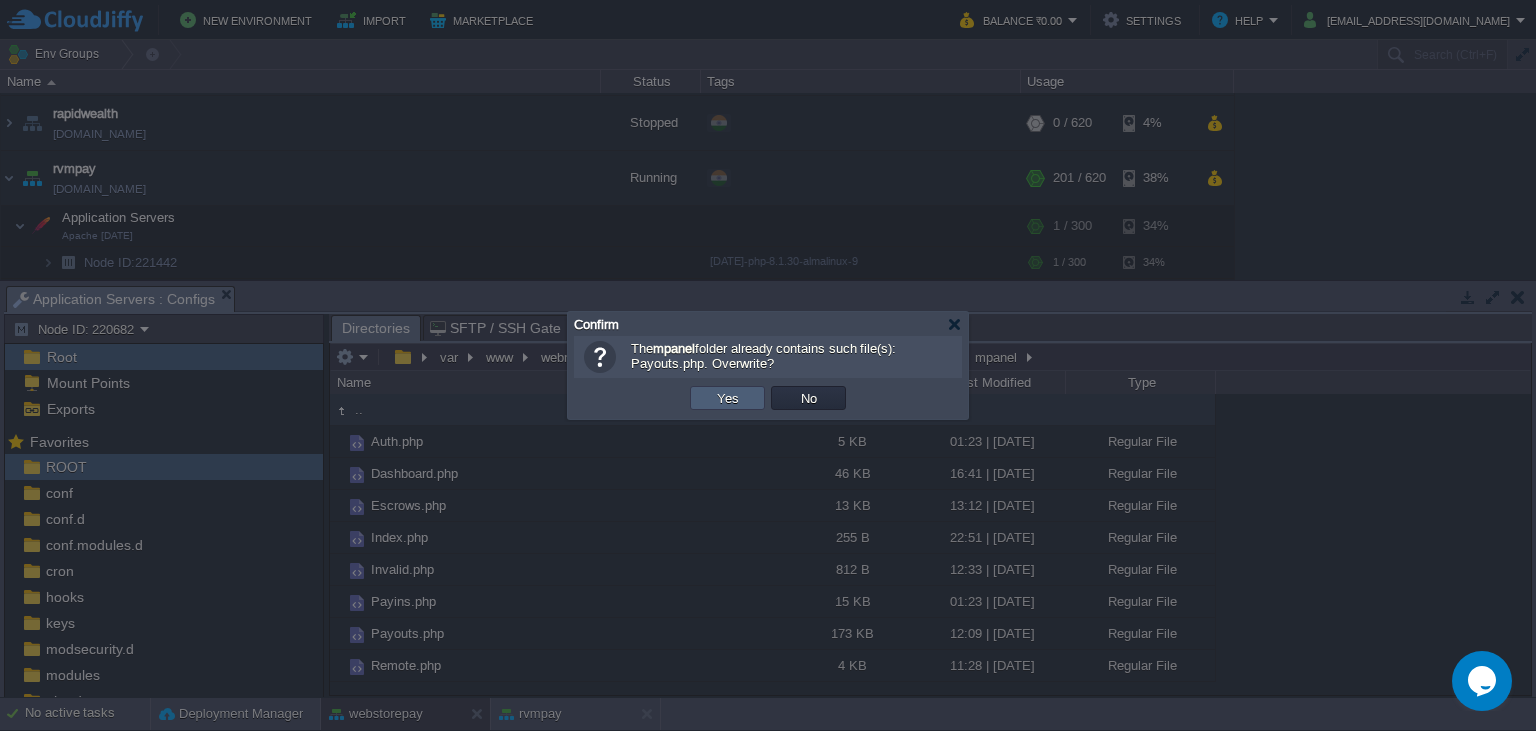 click on "Yes" at bounding box center [728, 398] 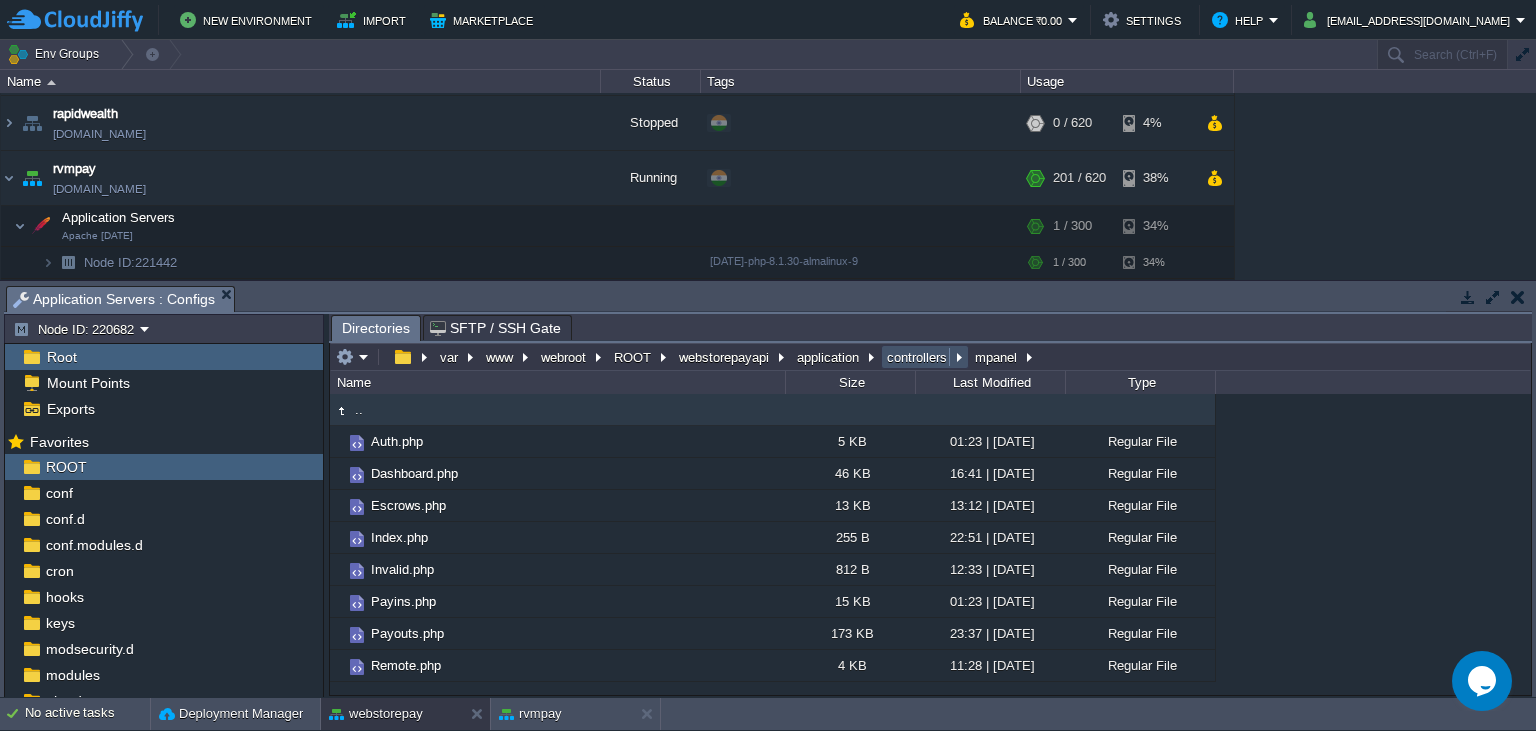 click on "controllers" at bounding box center (918, 357) 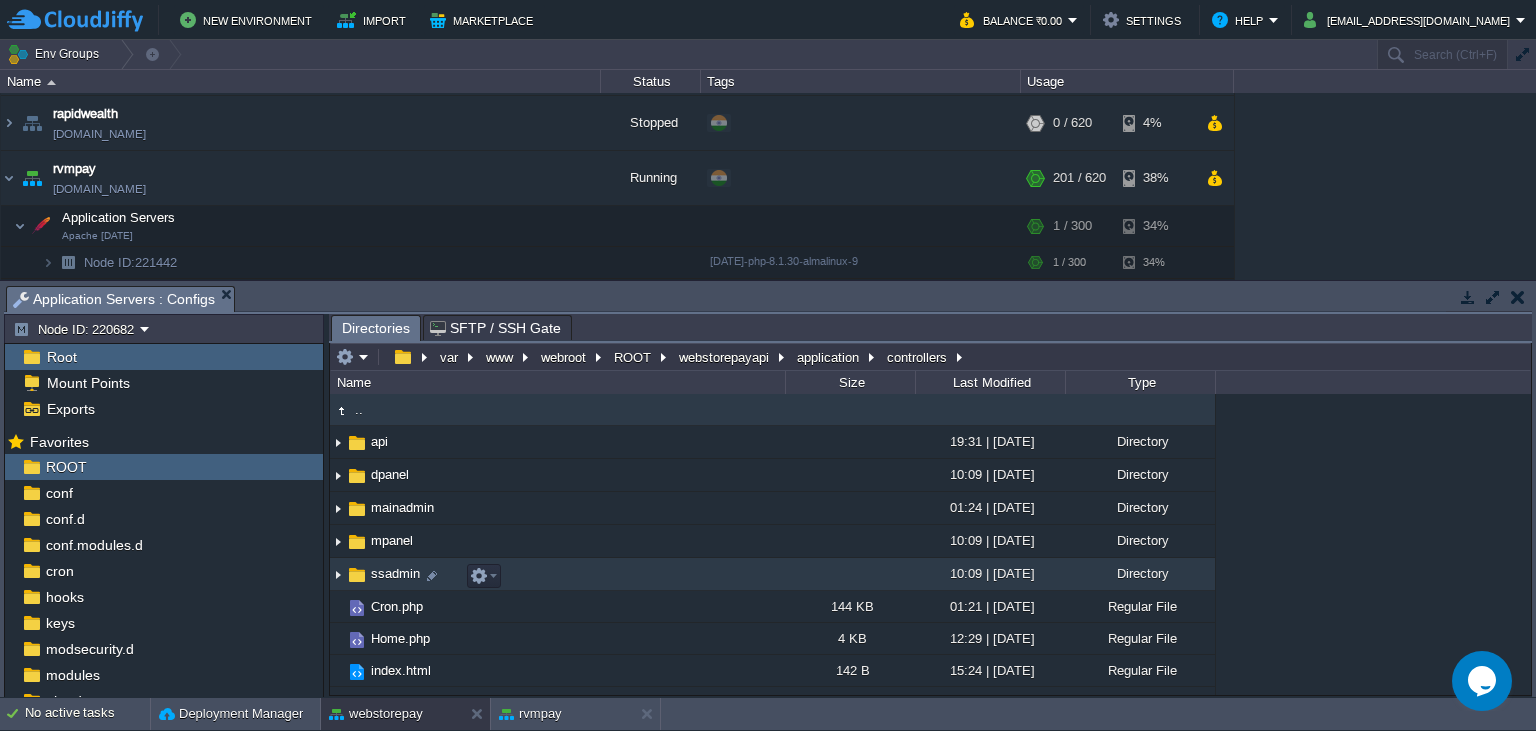 click on "ssadmin" at bounding box center (395, 573) 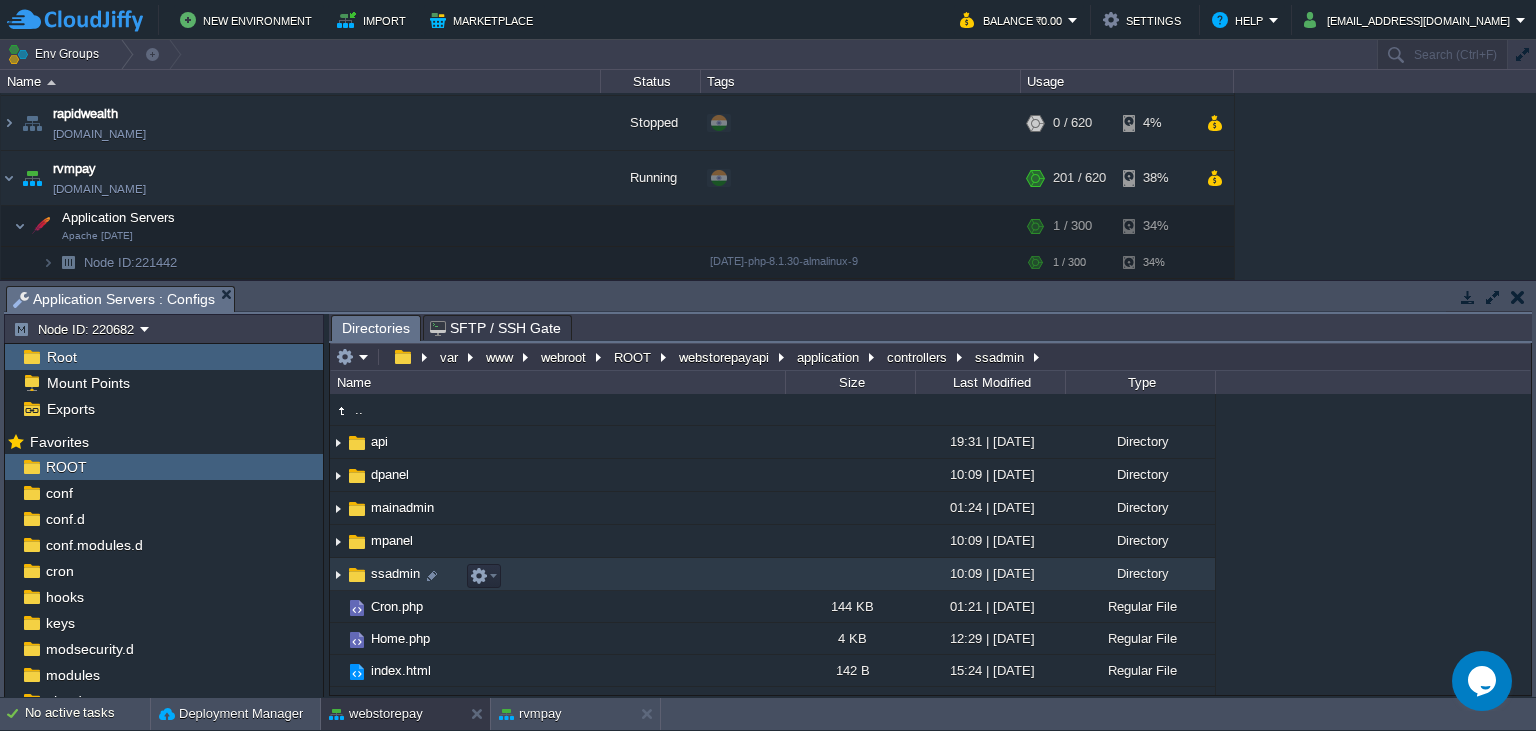 click on "ssadmin" at bounding box center (395, 573) 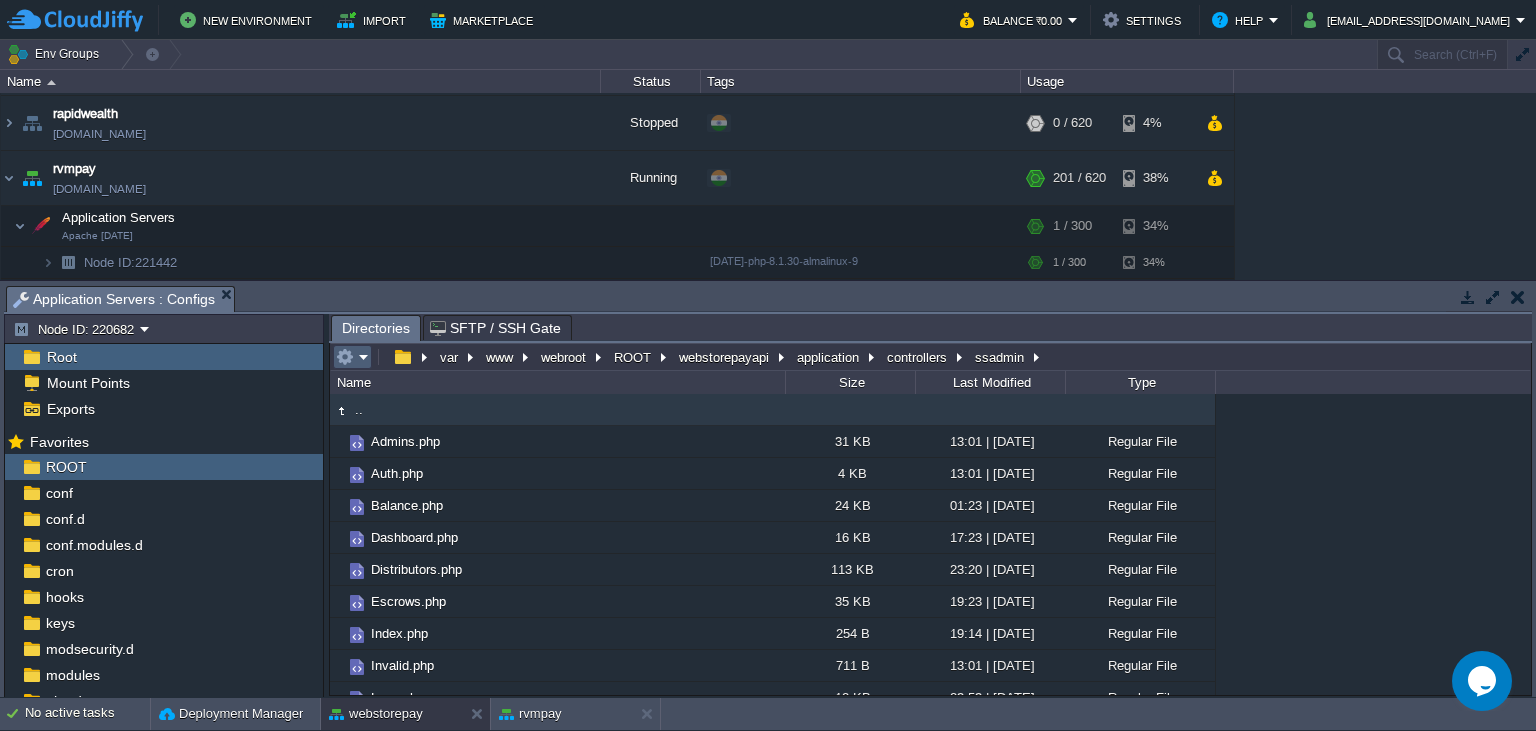click at bounding box center (352, 357) 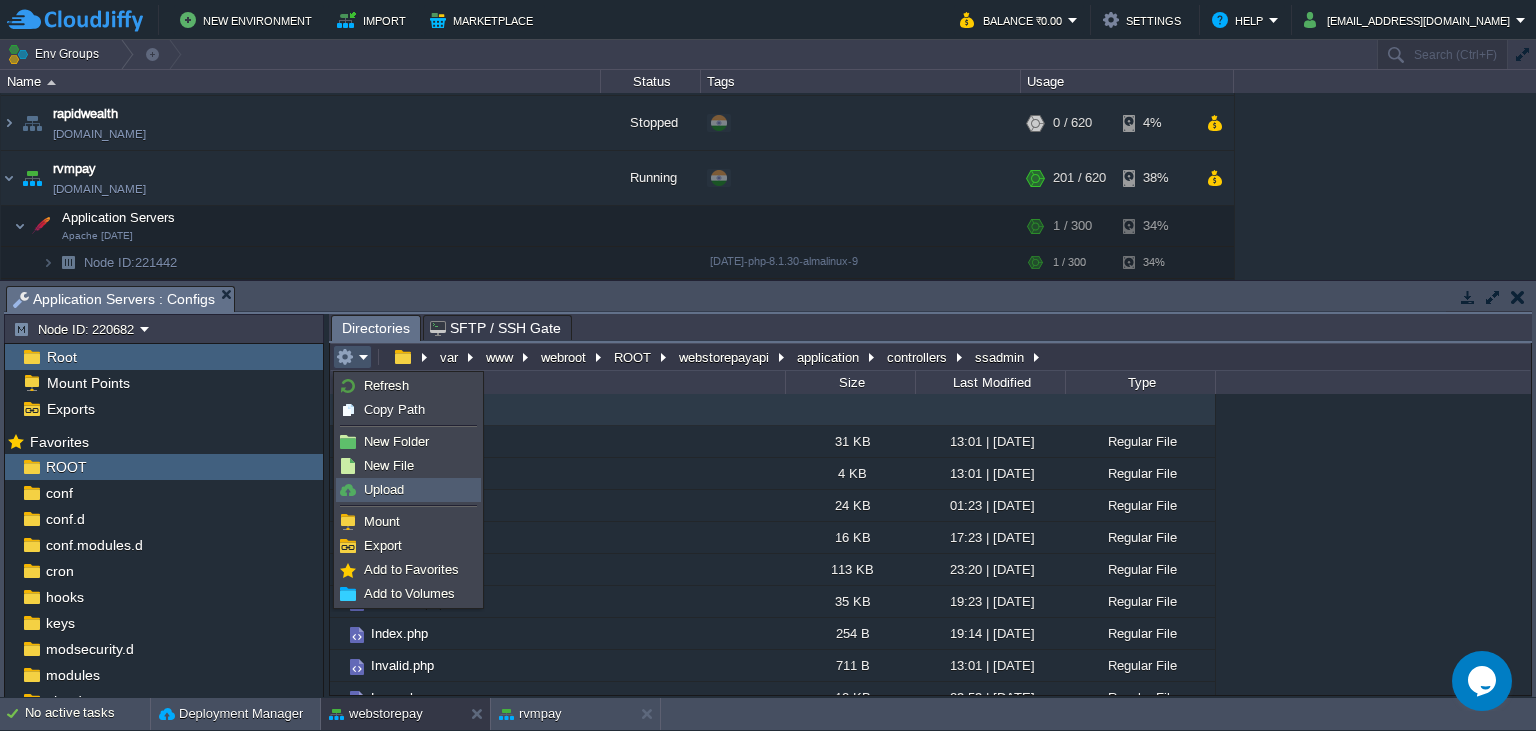 click on "Upload" at bounding box center [384, 489] 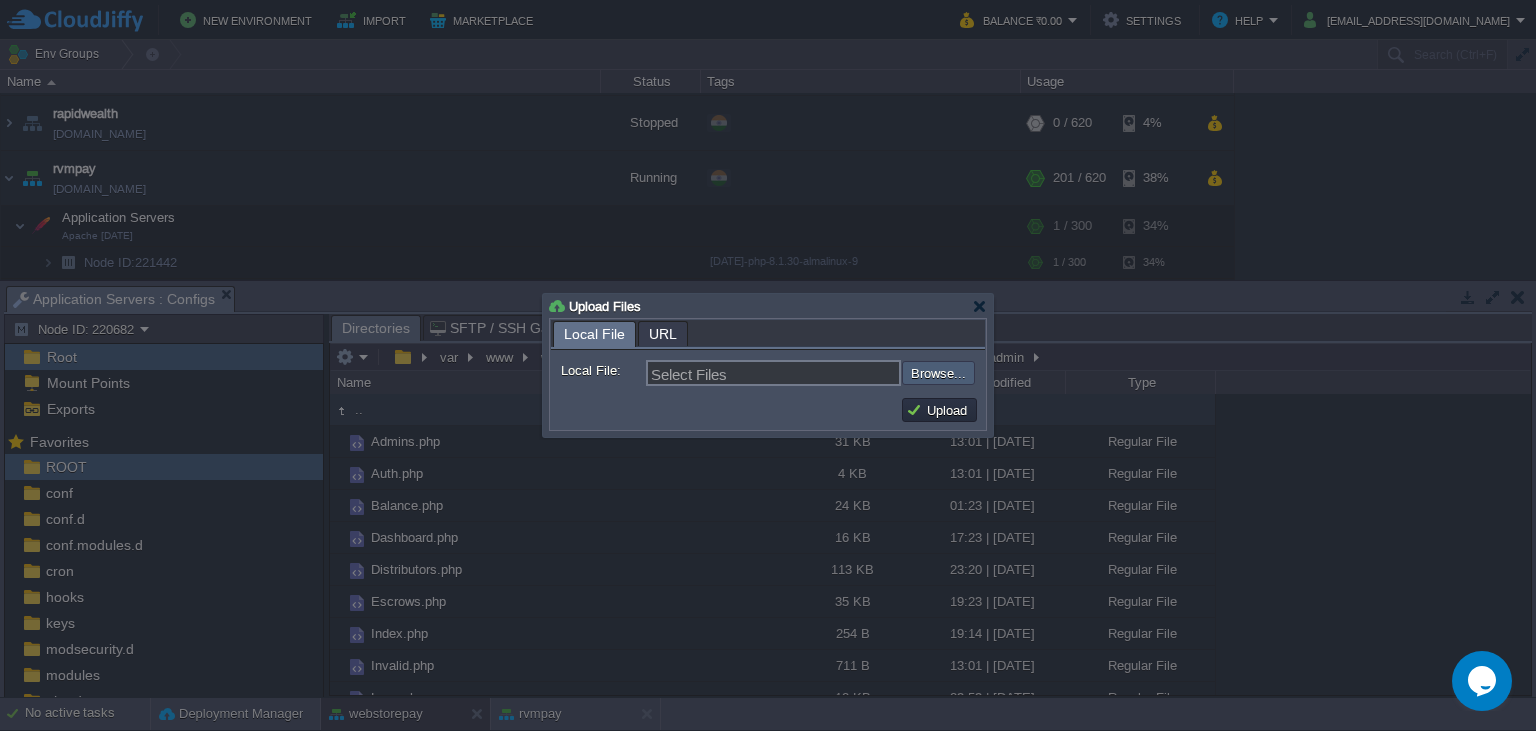 click at bounding box center (848, 373) 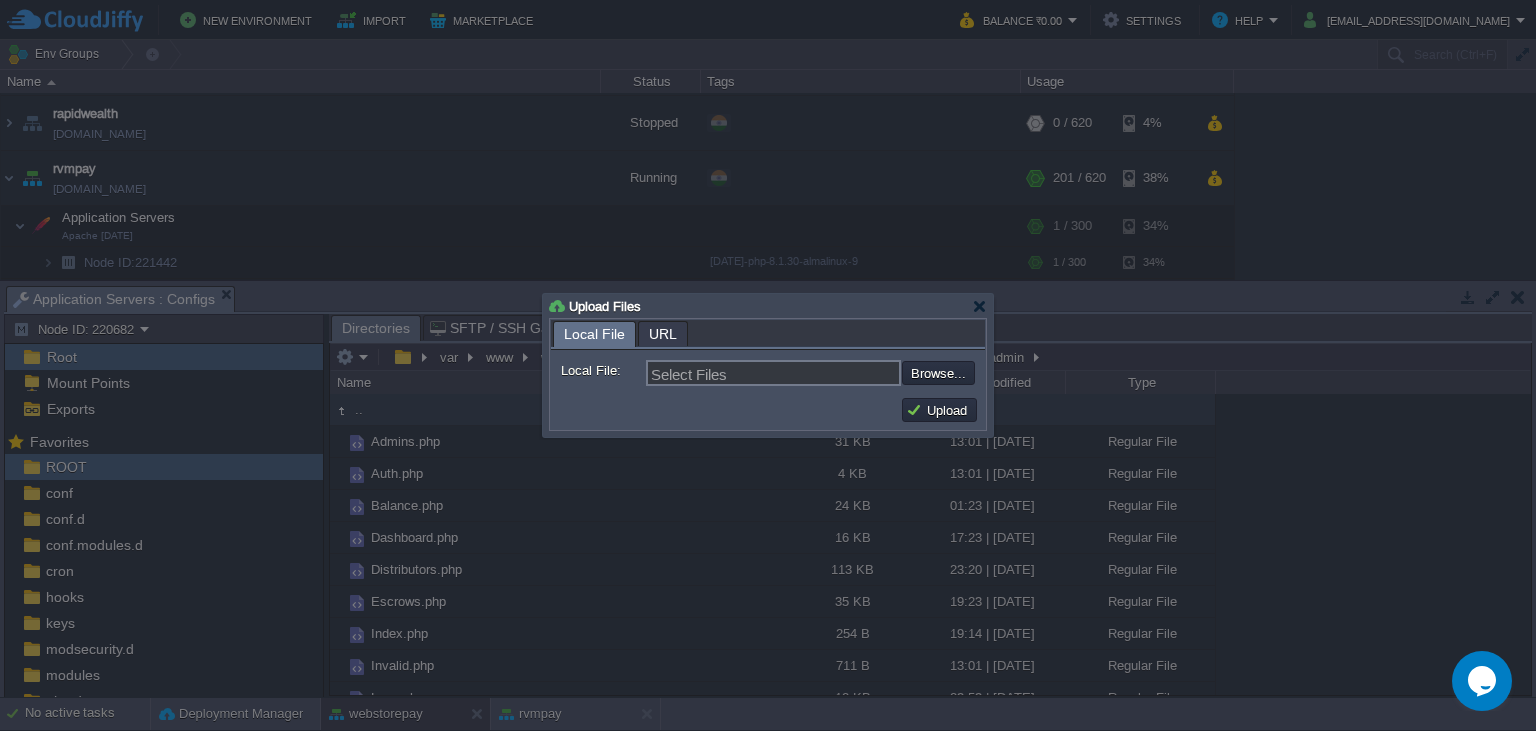 type on "C:\fakepath\Payouts.php" 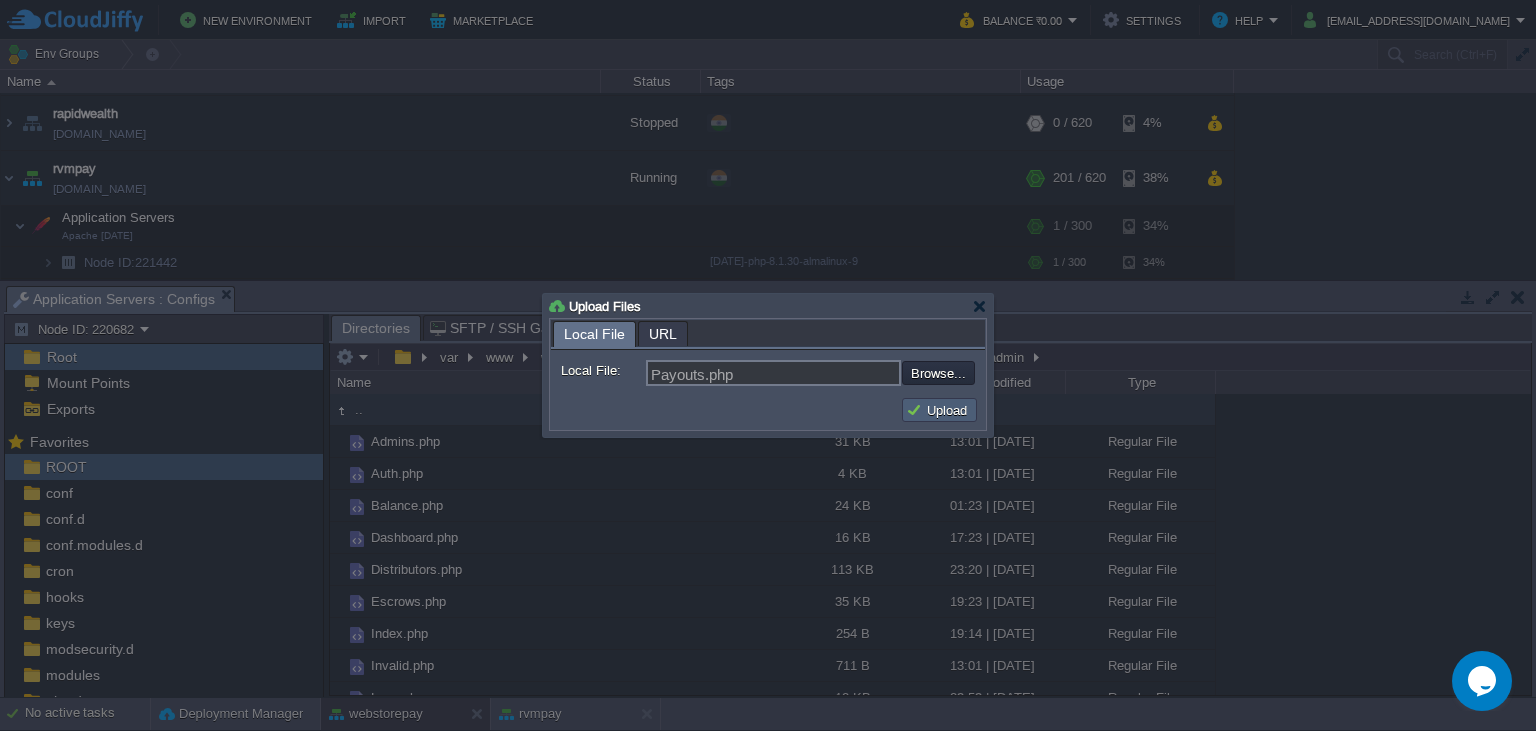 click on "Upload" at bounding box center [939, 410] 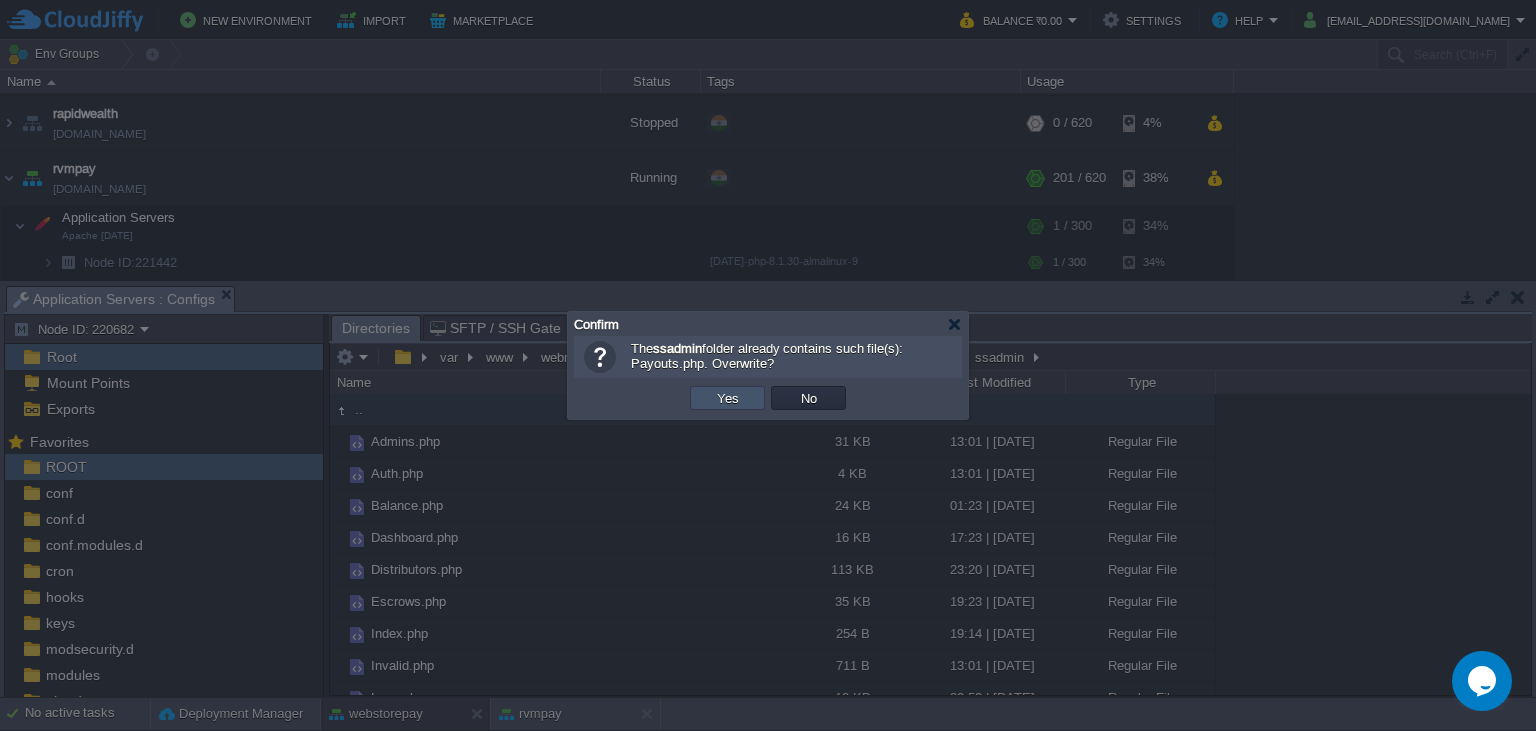 click on "Yes" at bounding box center (728, 398) 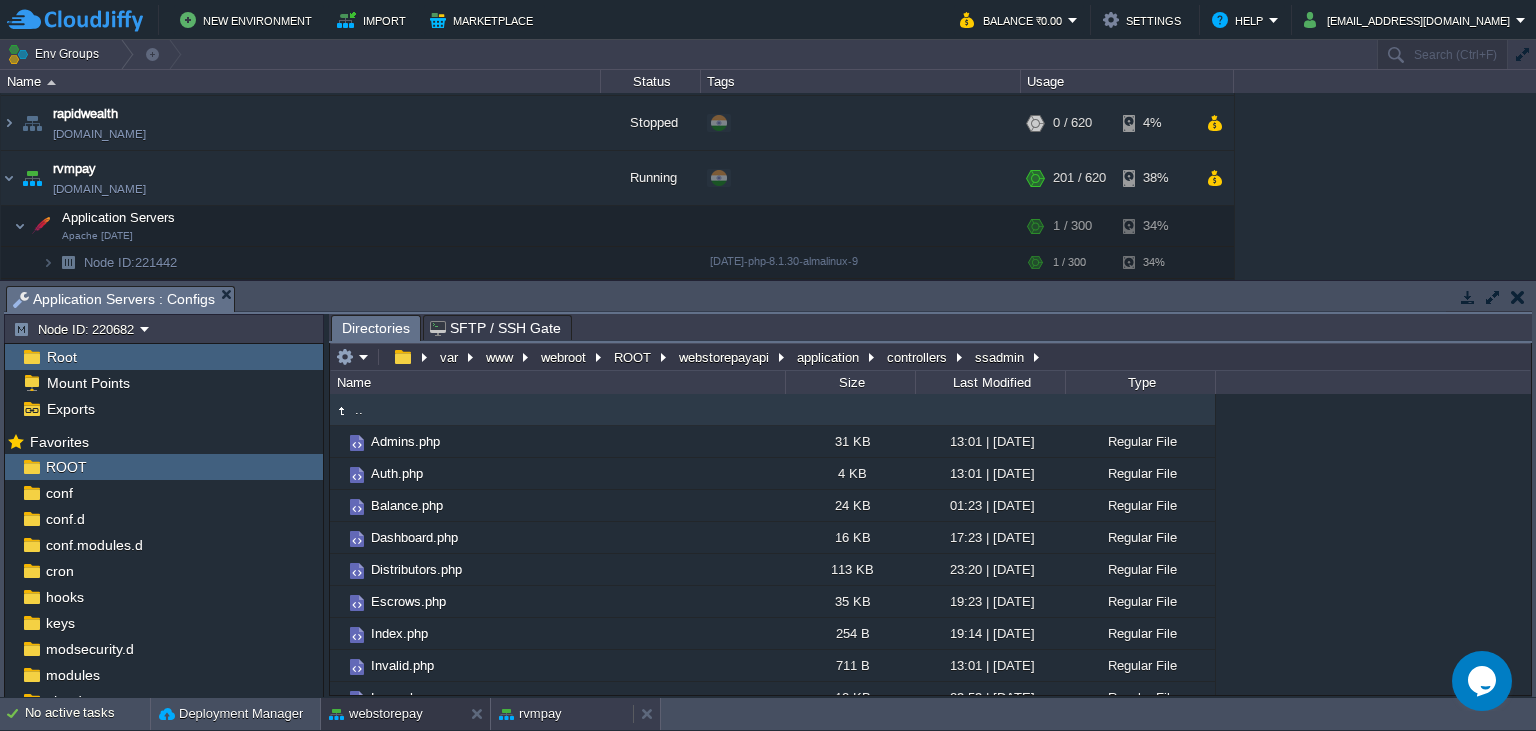 click on "rvmpay" at bounding box center [562, 714] 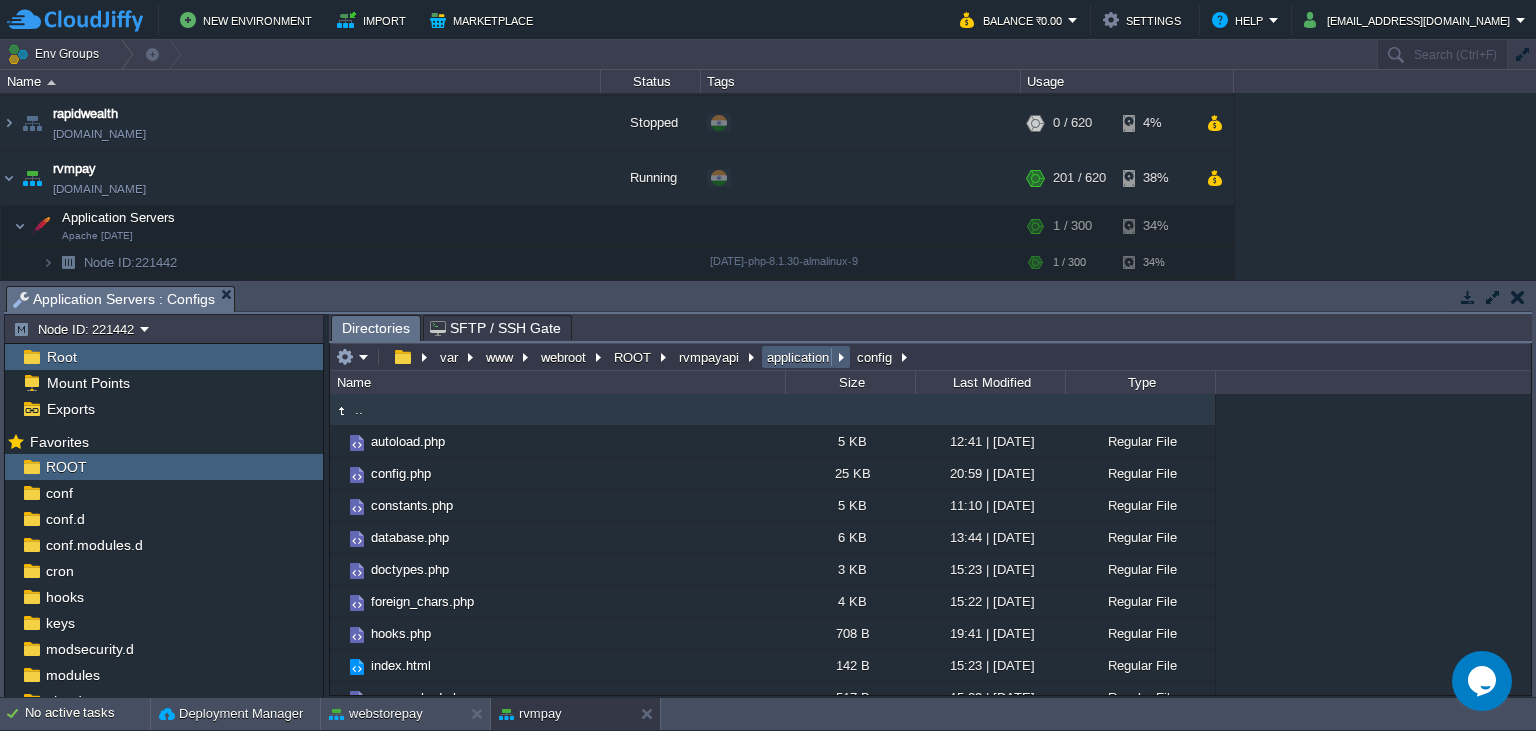click on "application" at bounding box center (799, 357) 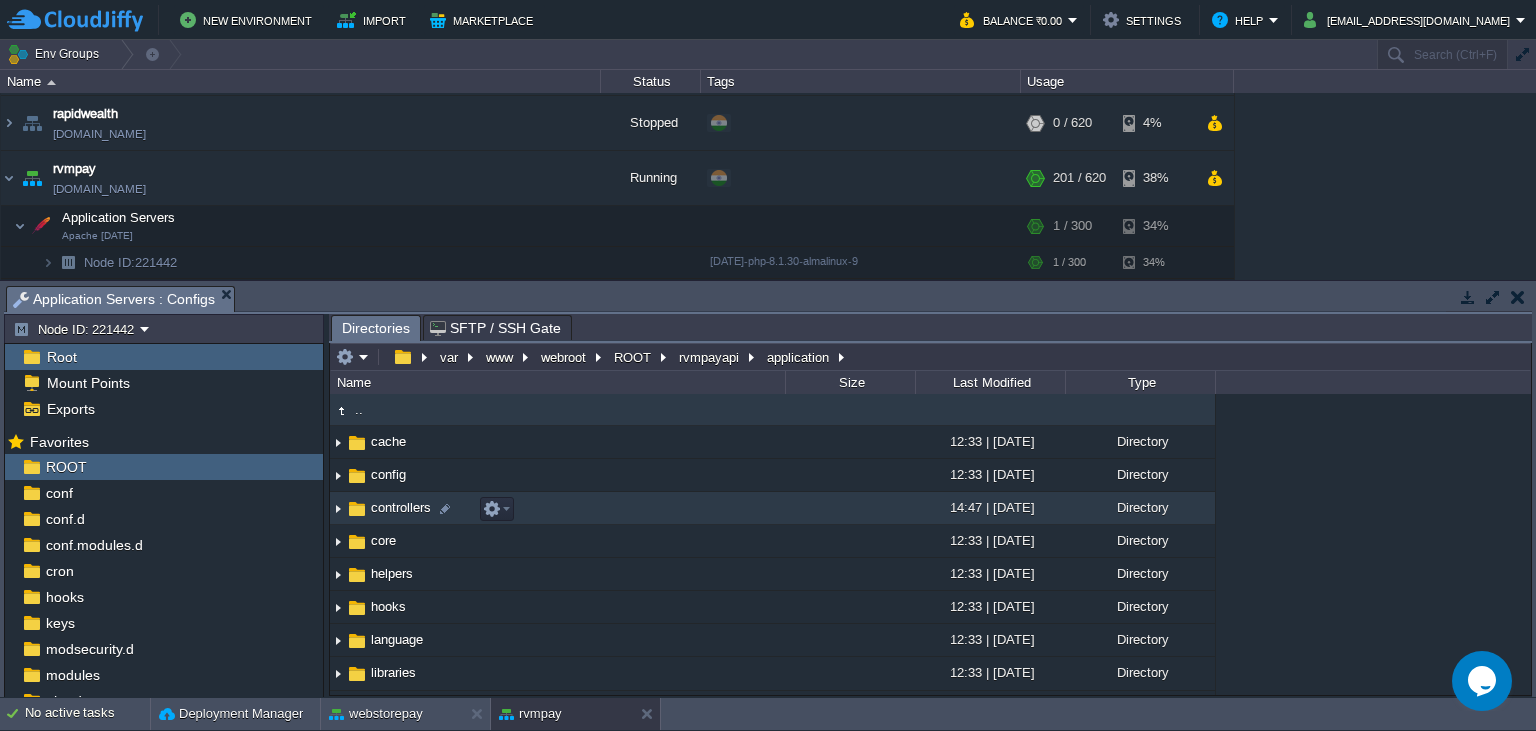 click on "controllers" at bounding box center [401, 507] 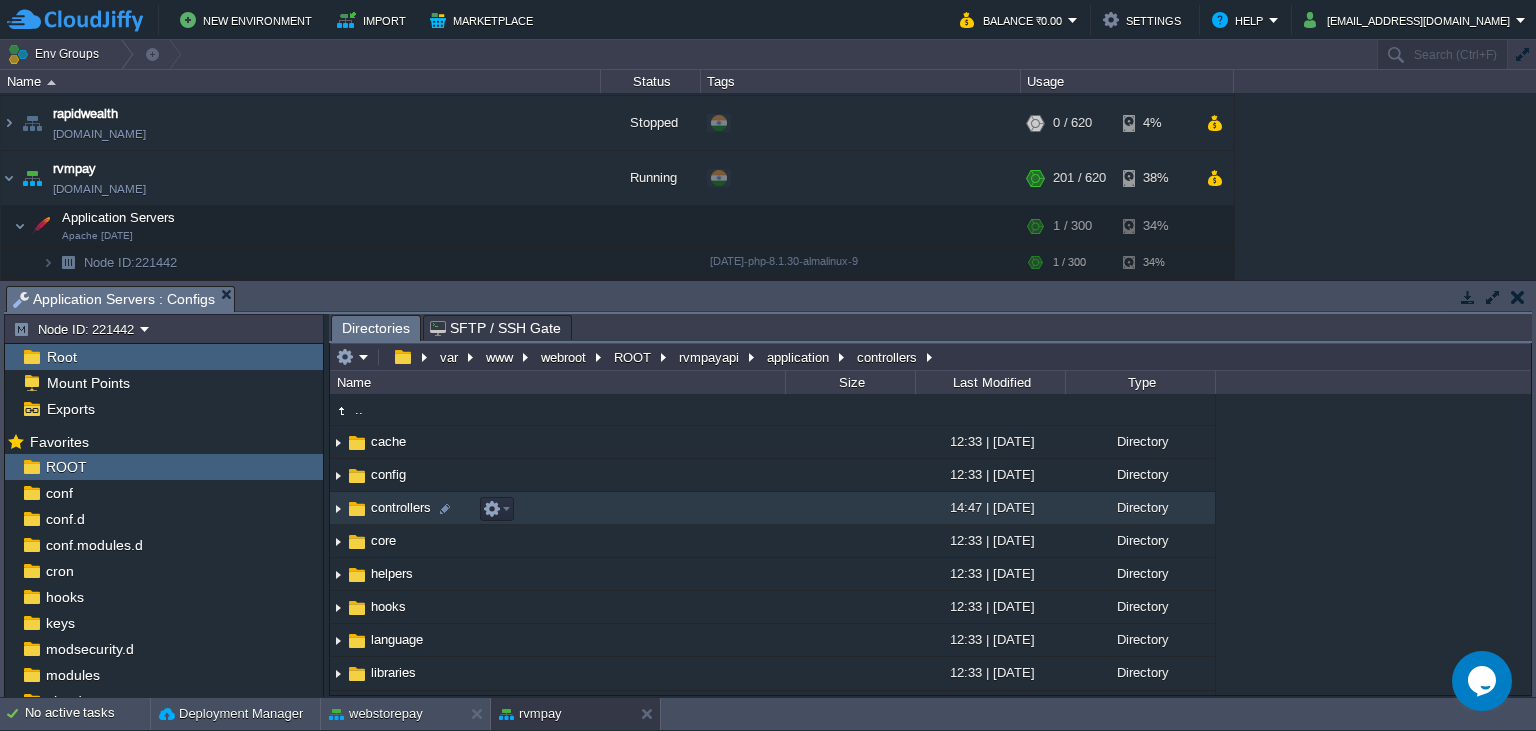 click on "controllers" at bounding box center (401, 507) 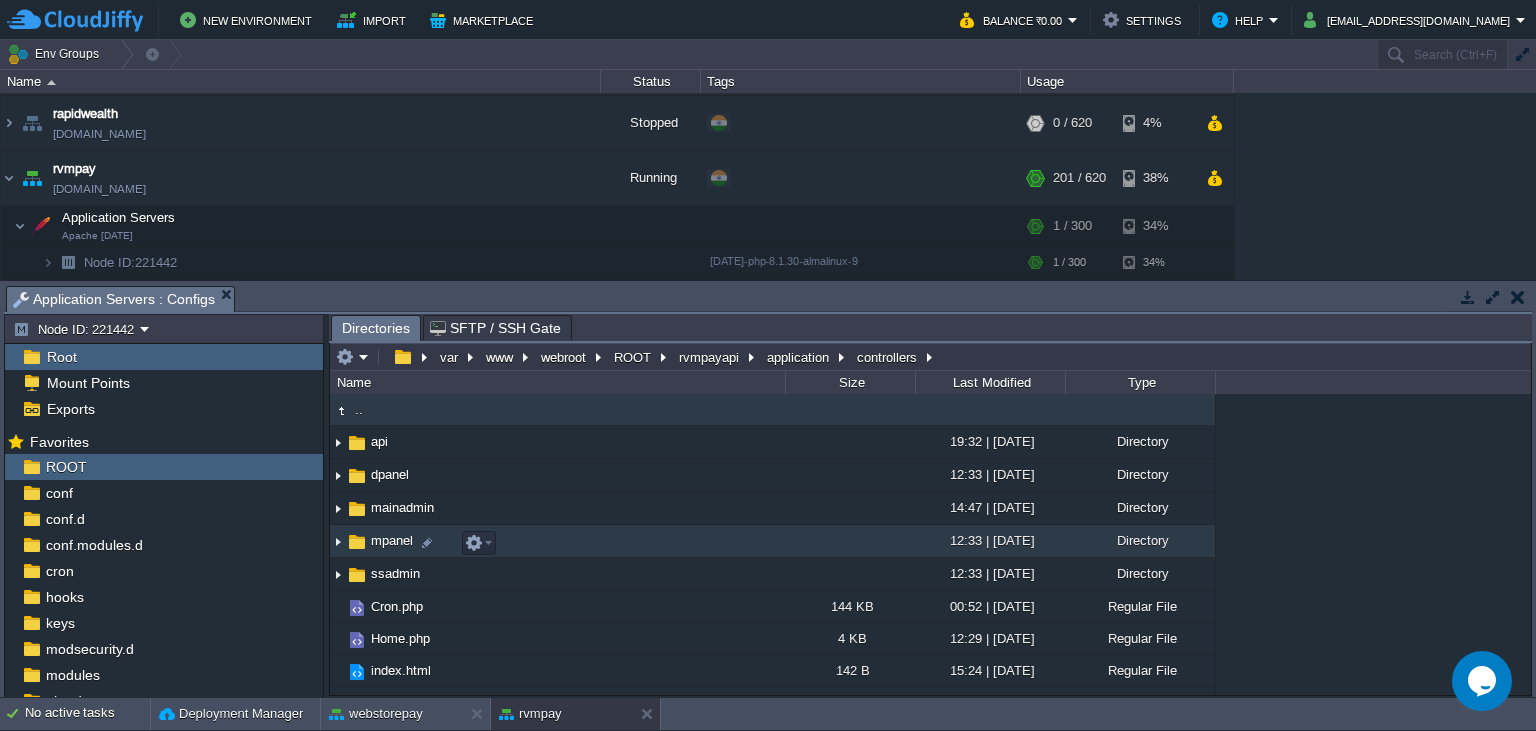 click on "mpanel" at bounding box center (392, 540) 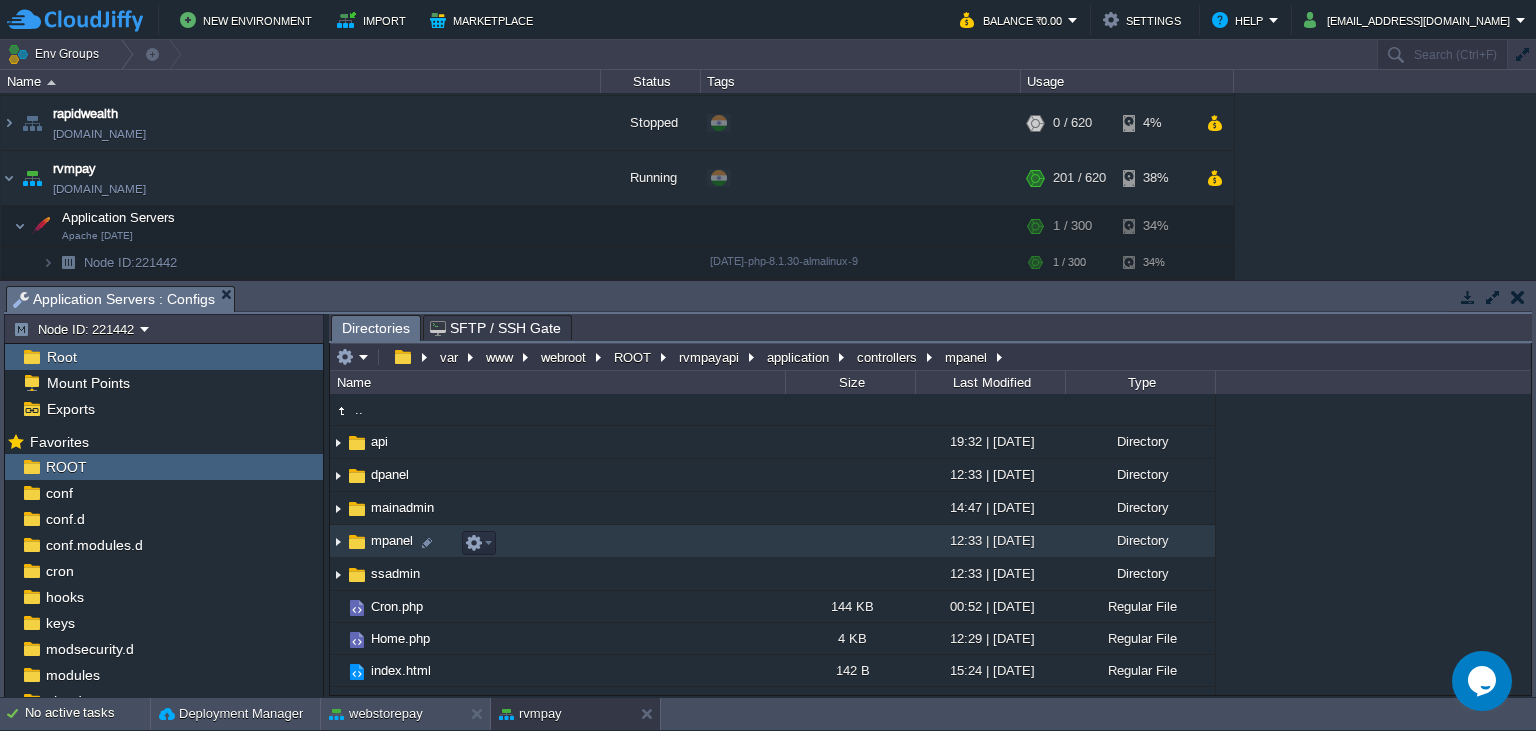 click on "mpanel" at bounding box center (392, 540) 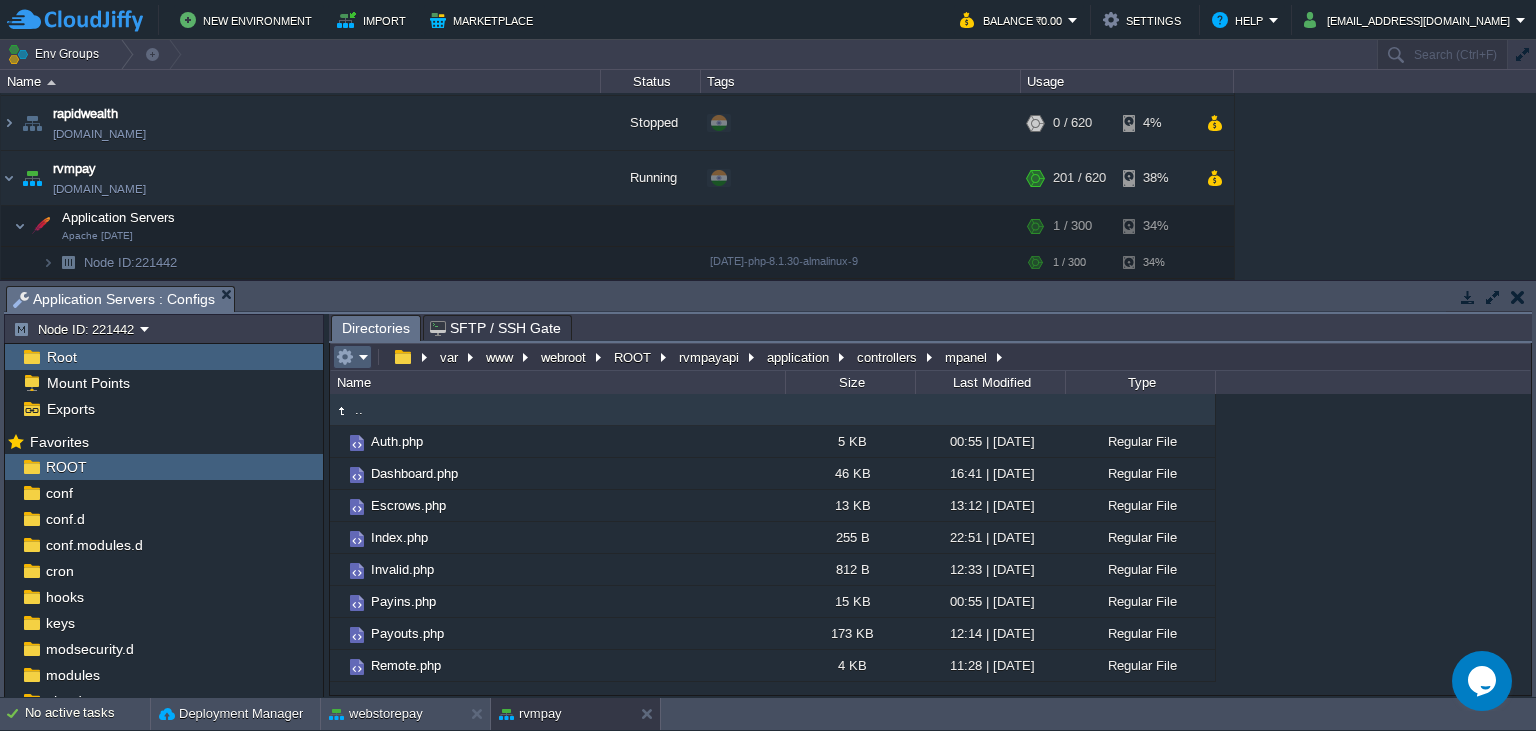click at bounding box center [352, 357] 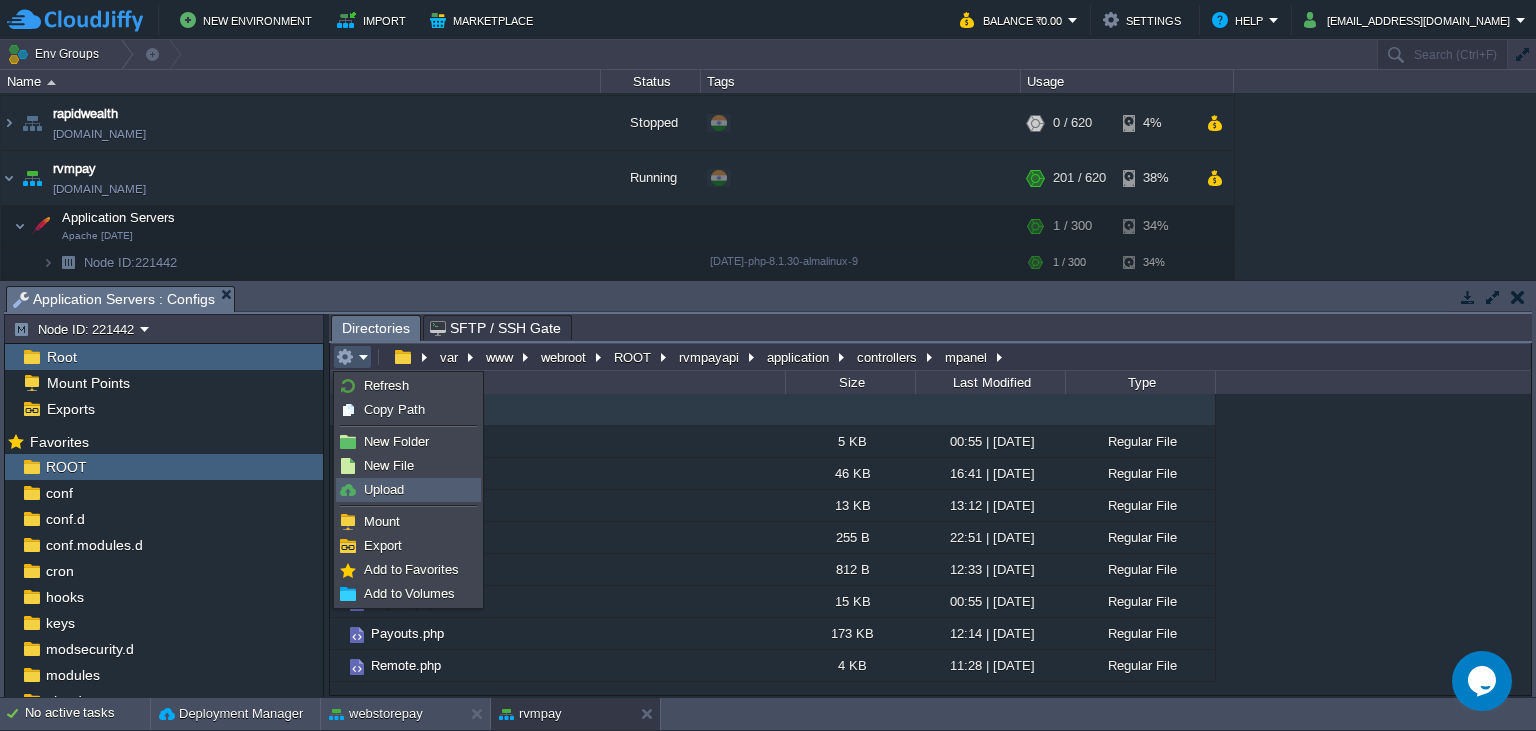 click on "Upload" at bounding box center [384, 489] 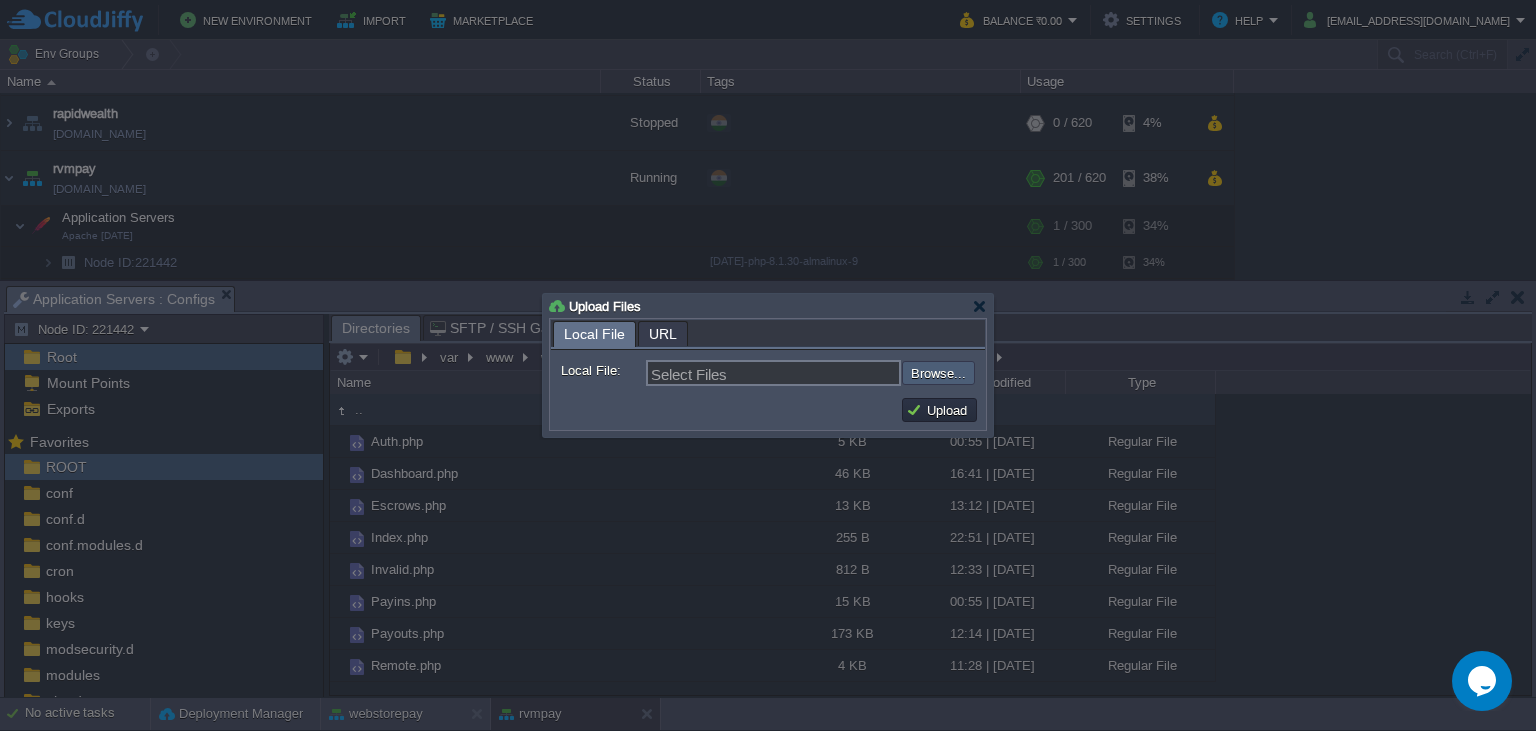 click at bounding box center [848, 373] 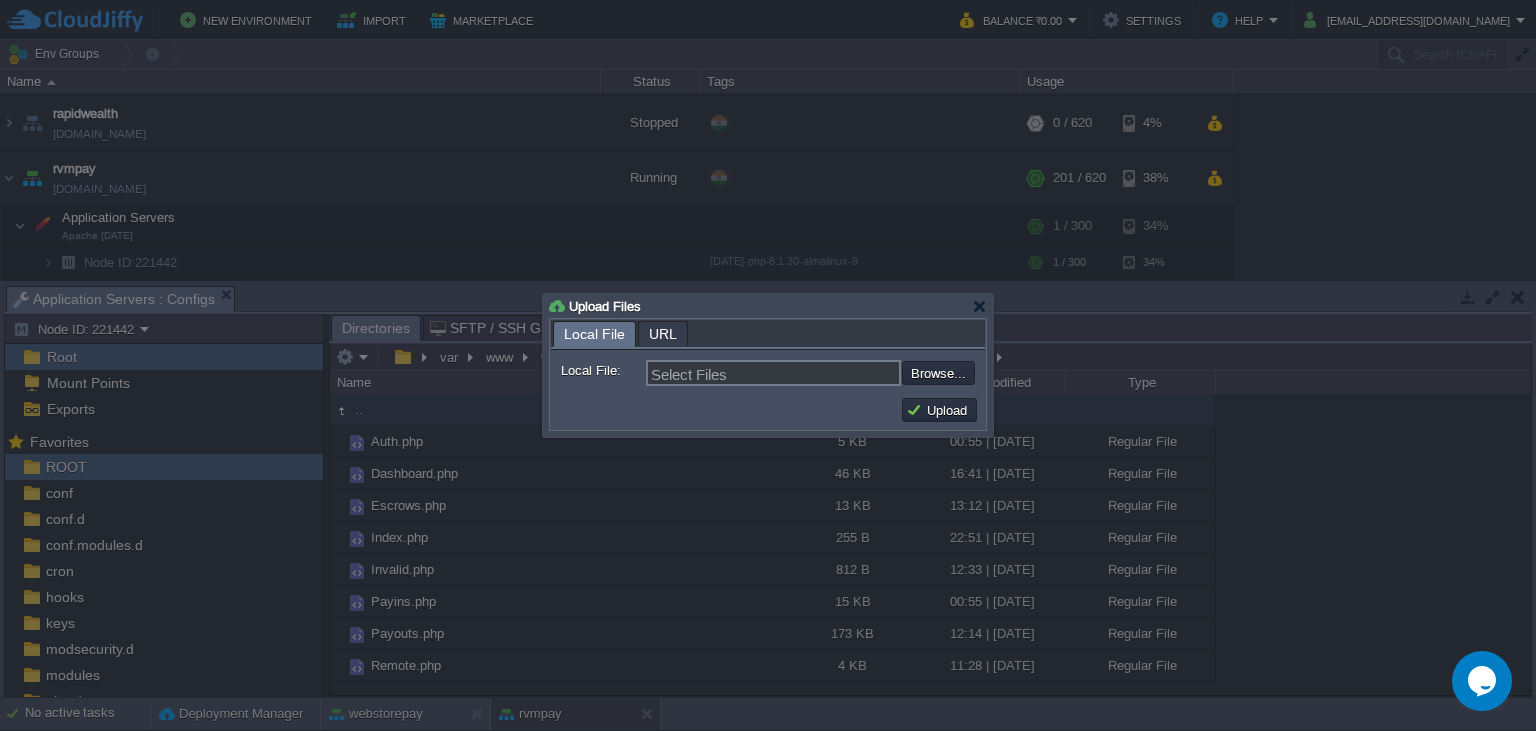type on "C:\fakepath\Payouts.php" 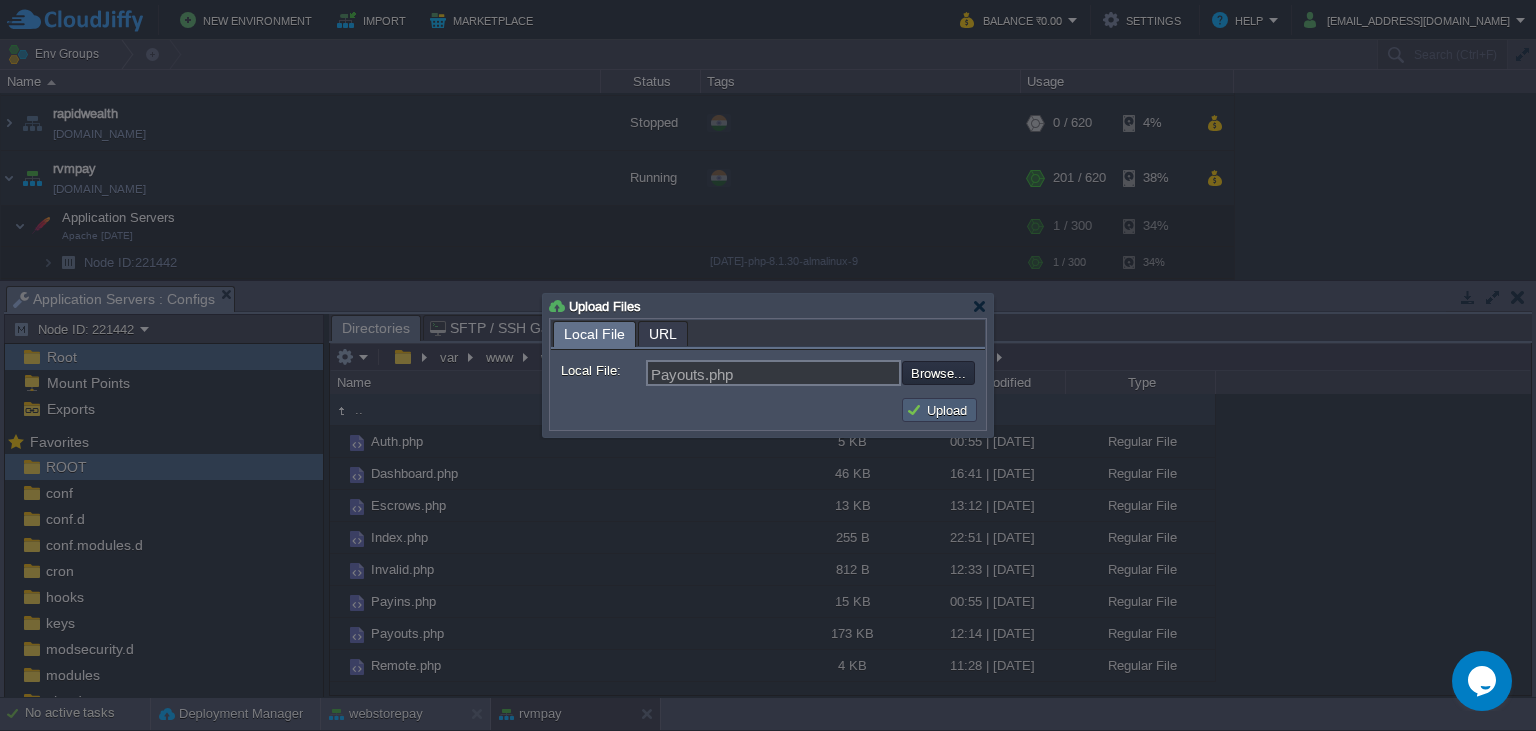 click on "Upload" at bounding box center (939, 410) 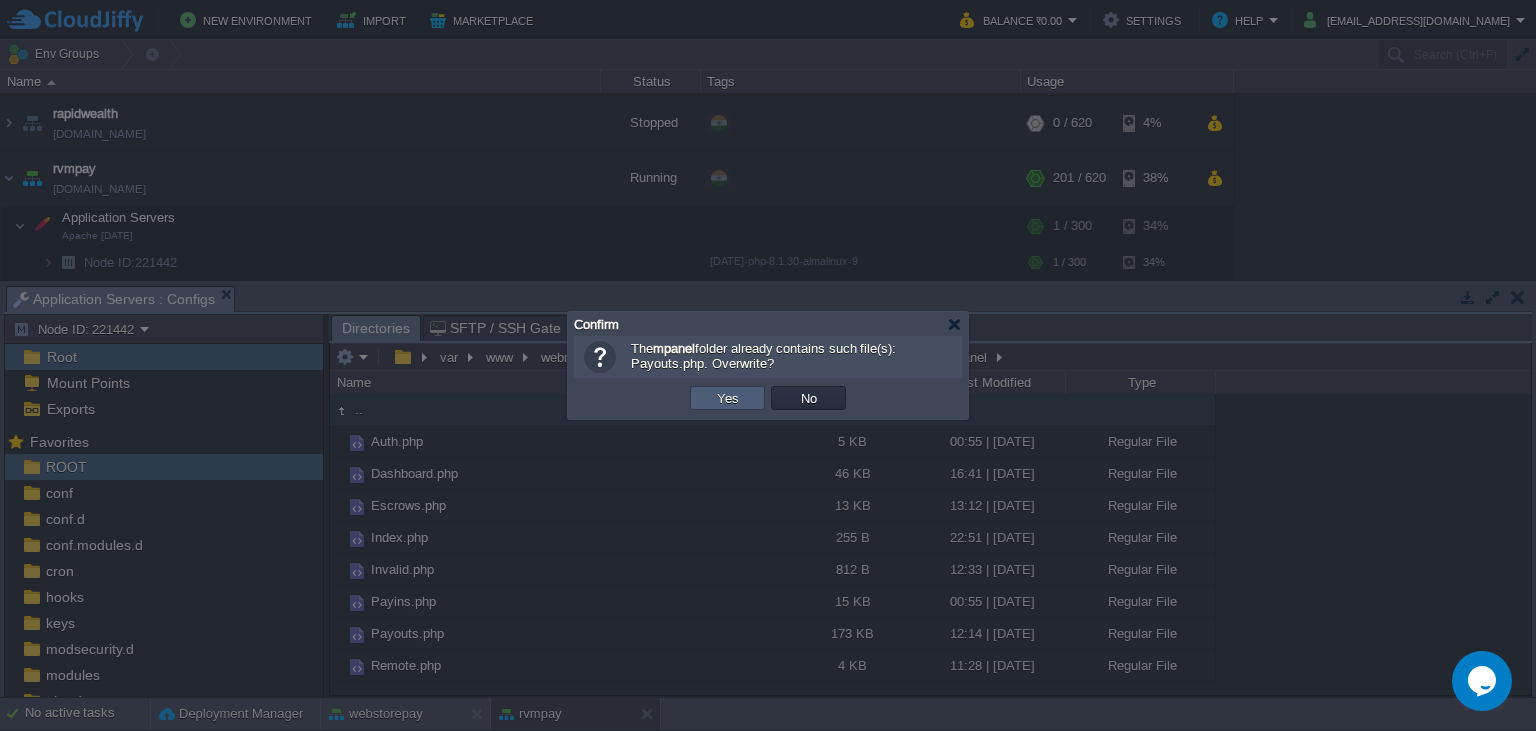 click on "Yes" at bounding box center [727, 398] 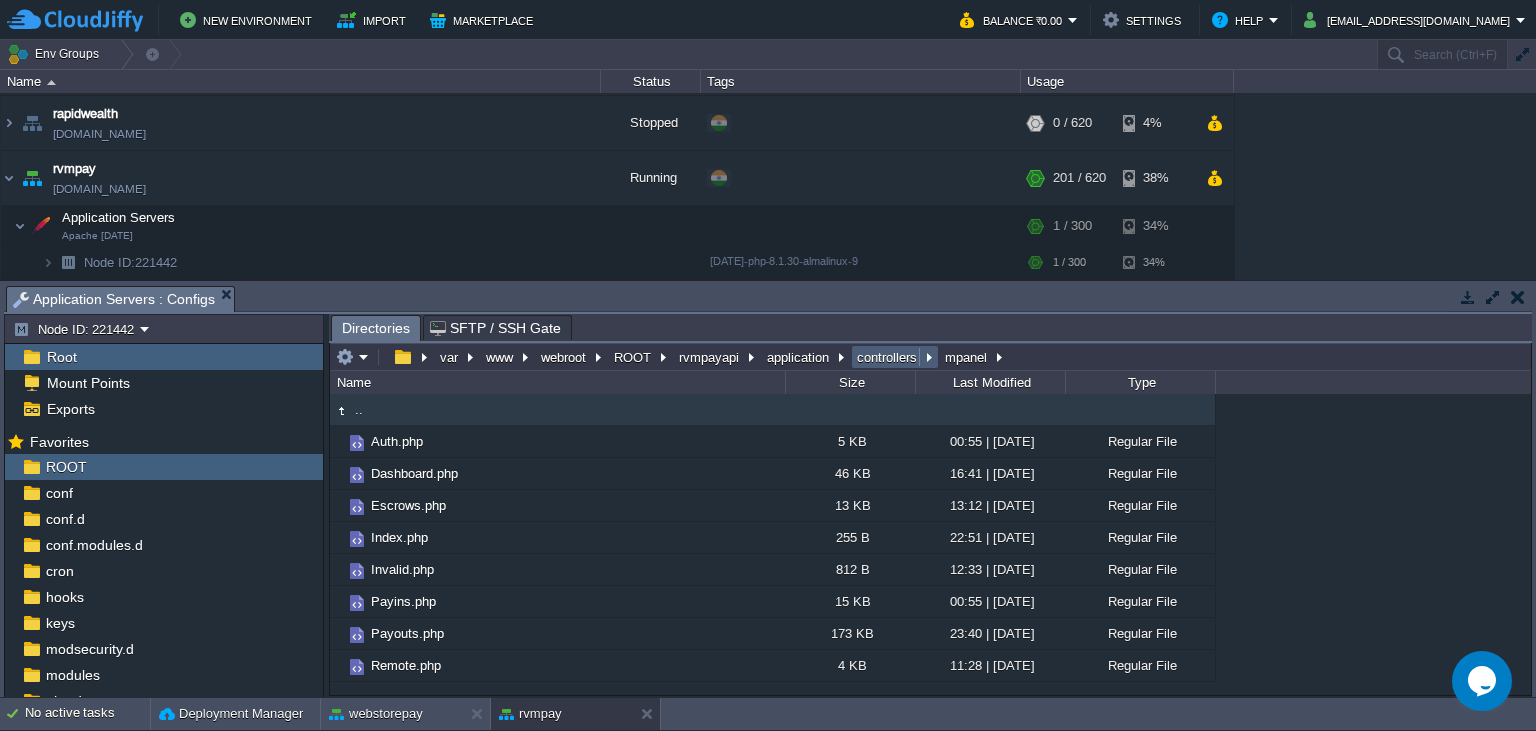 click on "controllers" at bounding box center [888, 357] 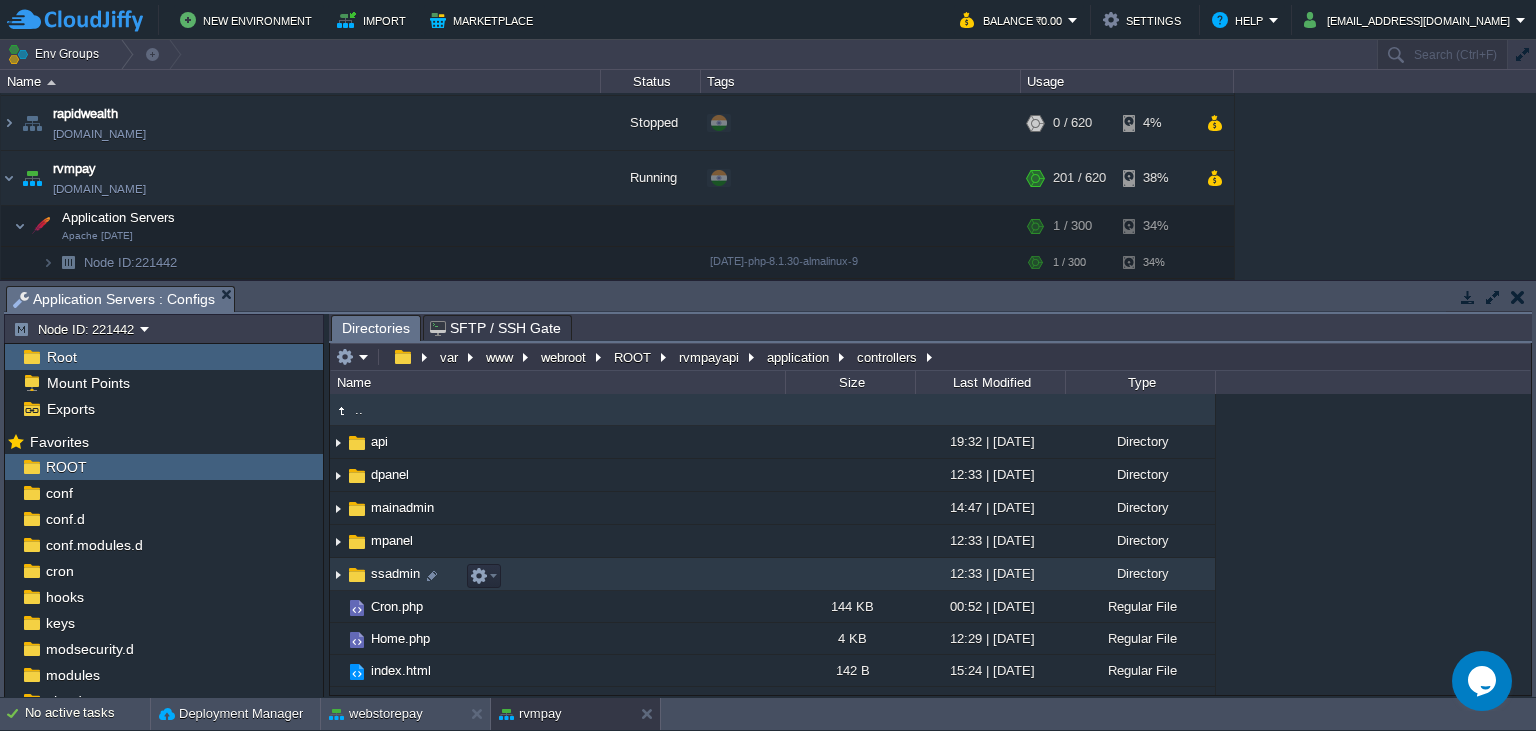 click on "ssadmin" at bounding box center [395, 573] 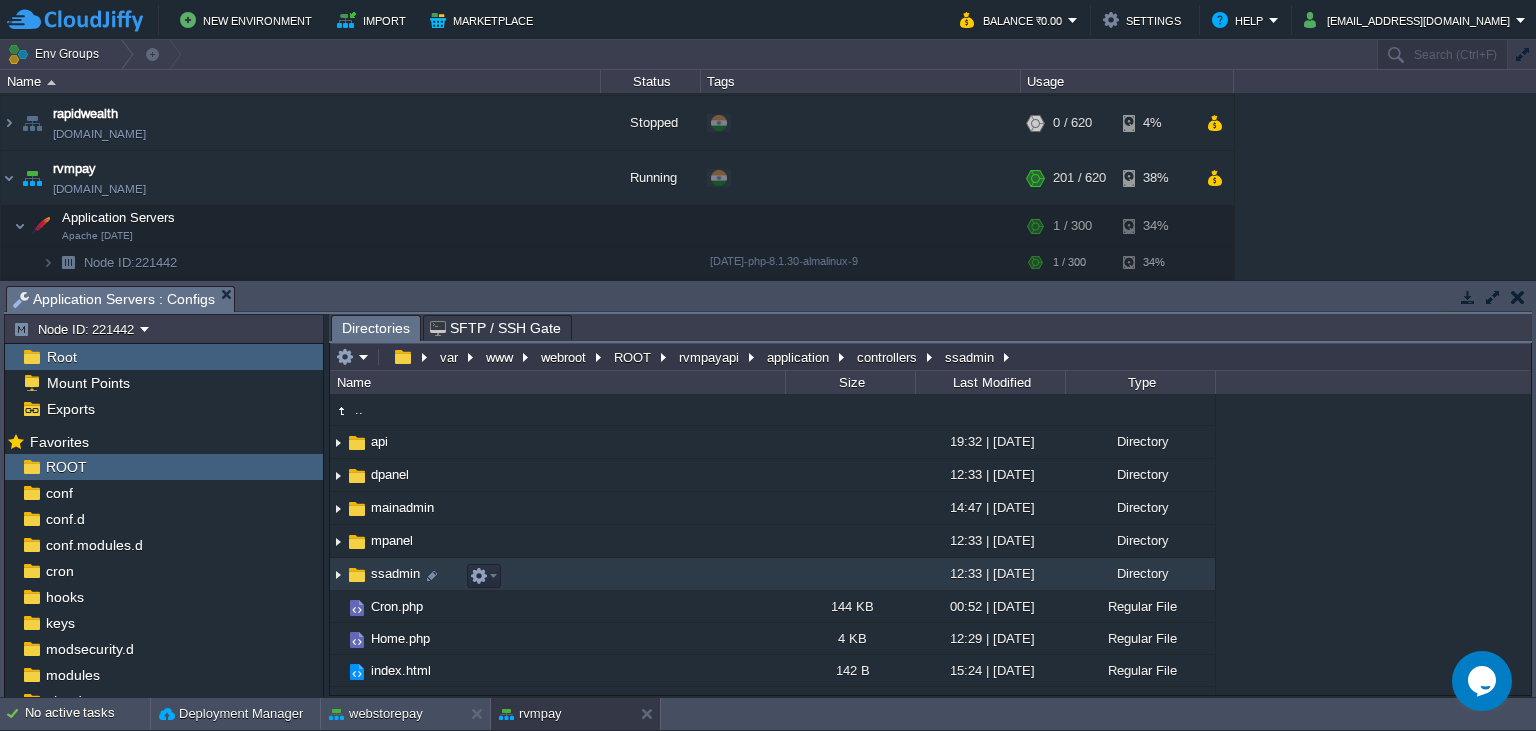 click on "ssadmin" at bounding box center [395, 573] 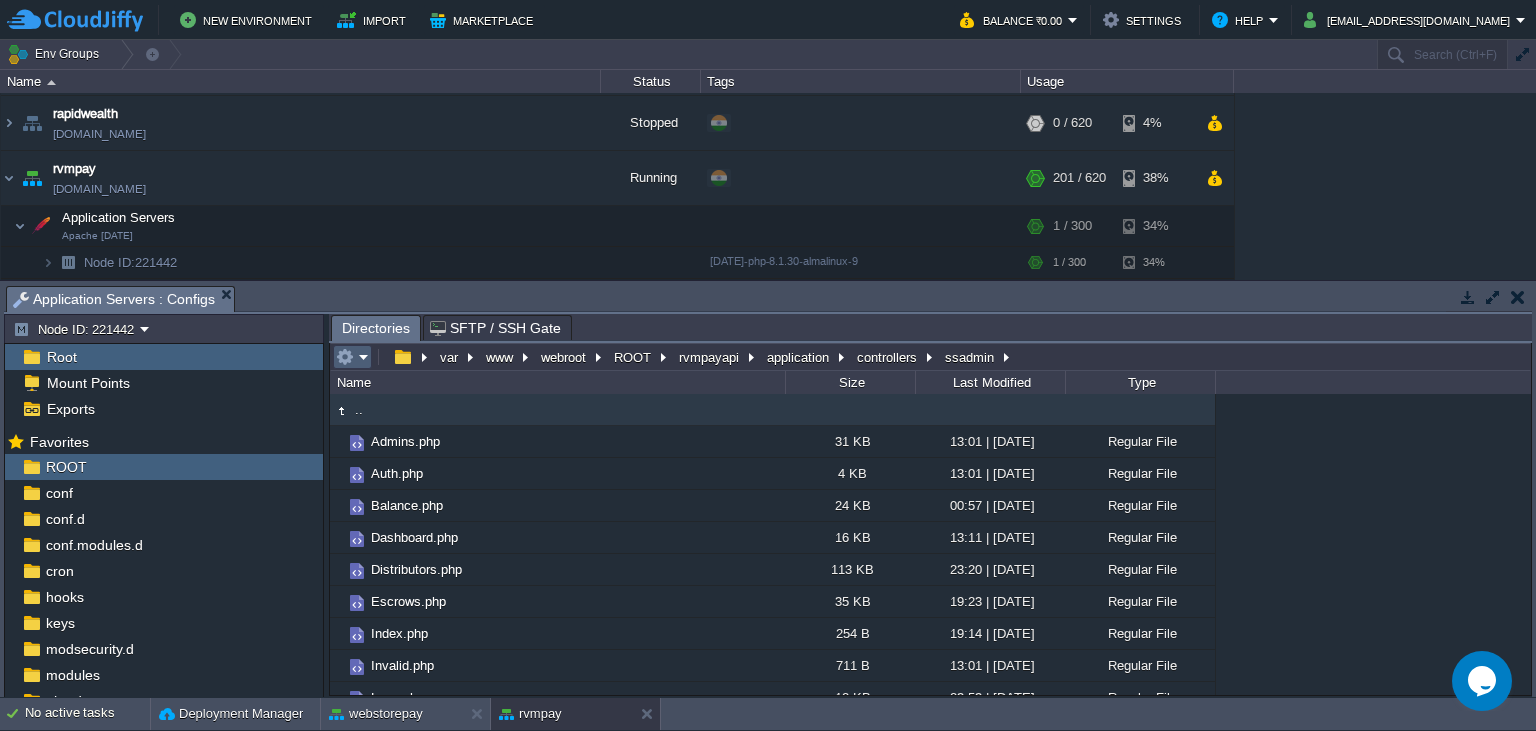 click at bounding box center (352, 357) 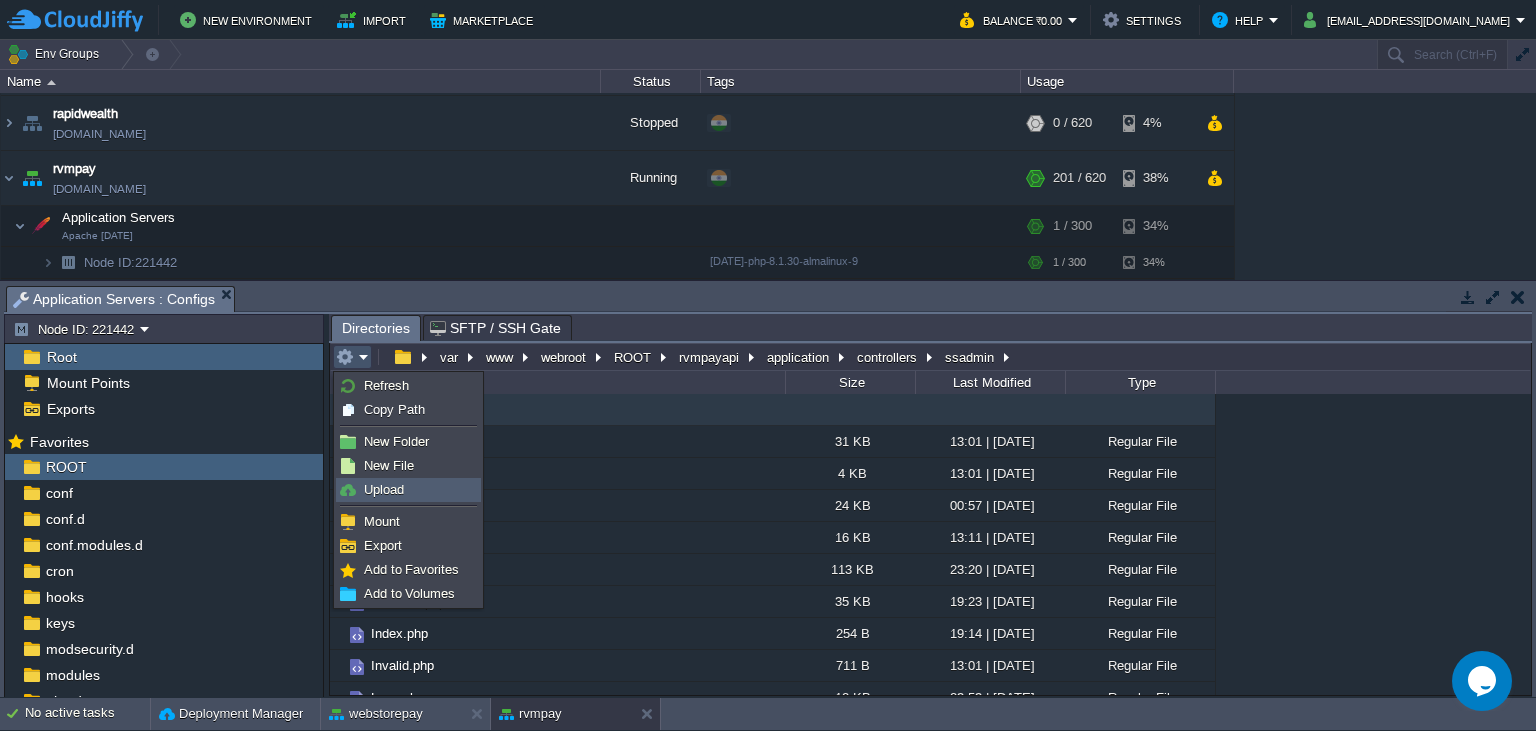 click on "Upload" at bounding box center (408, 490) 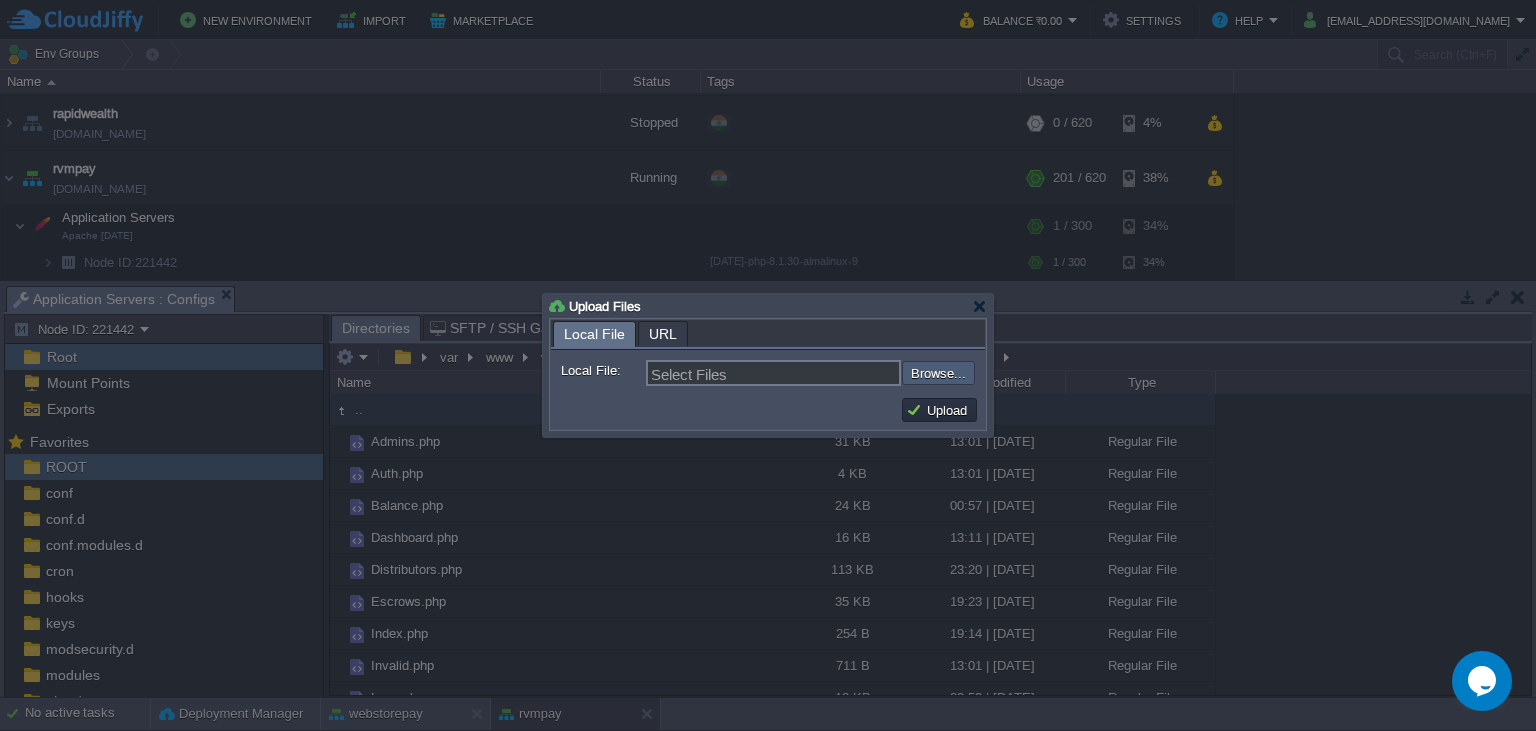 click at bounding box center (848, 373) 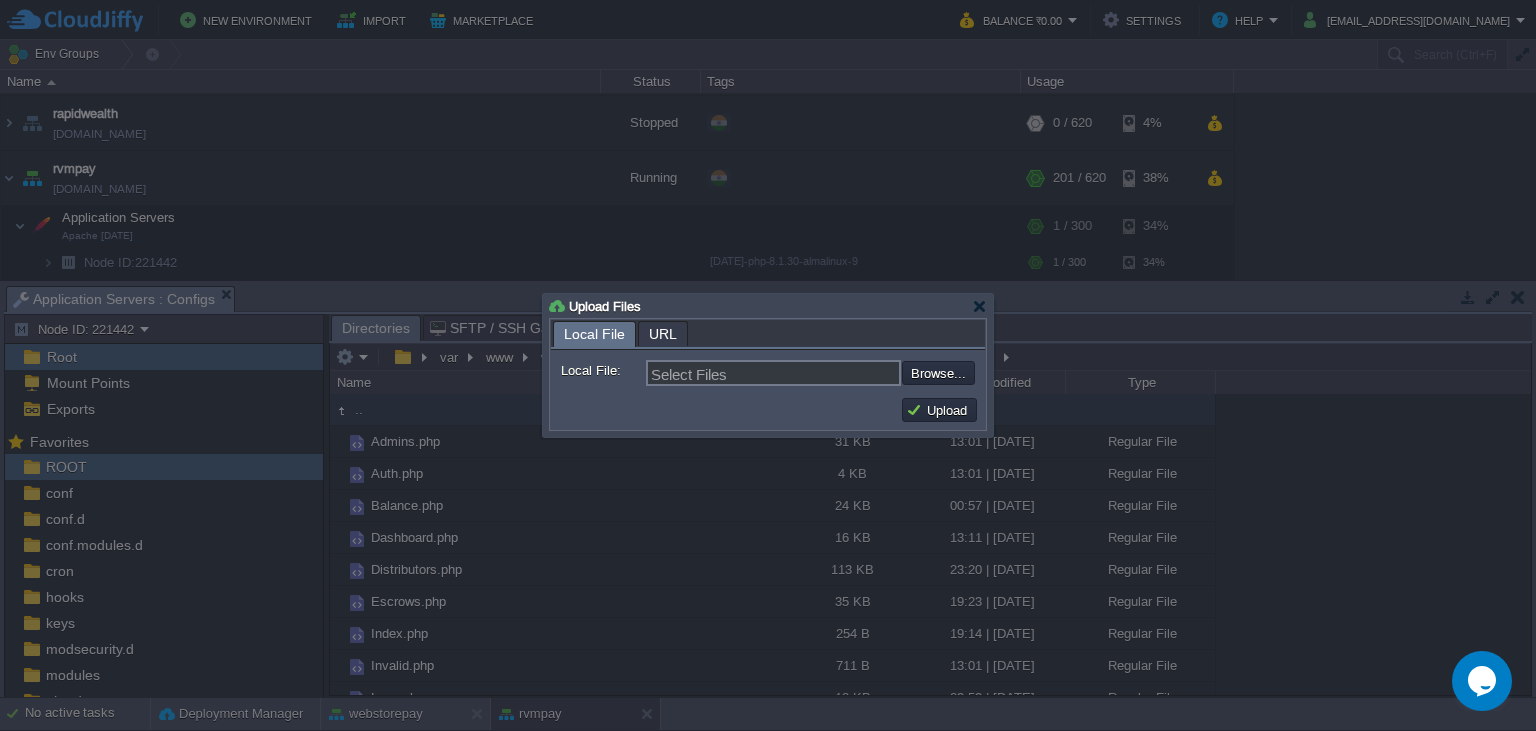 type on "C:\fakepath\Payouts.php" 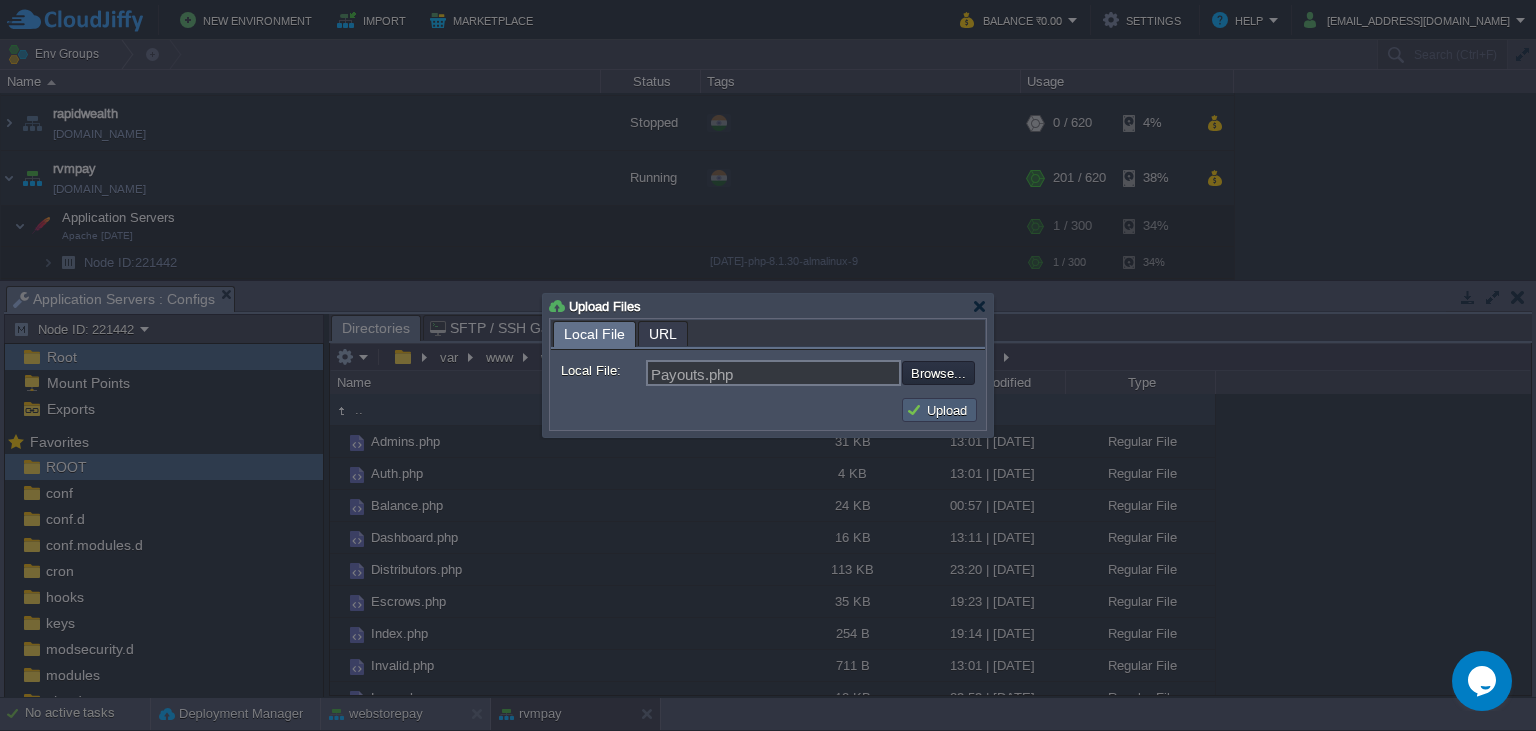 click on "Upload" at bounding box center [939, 410] 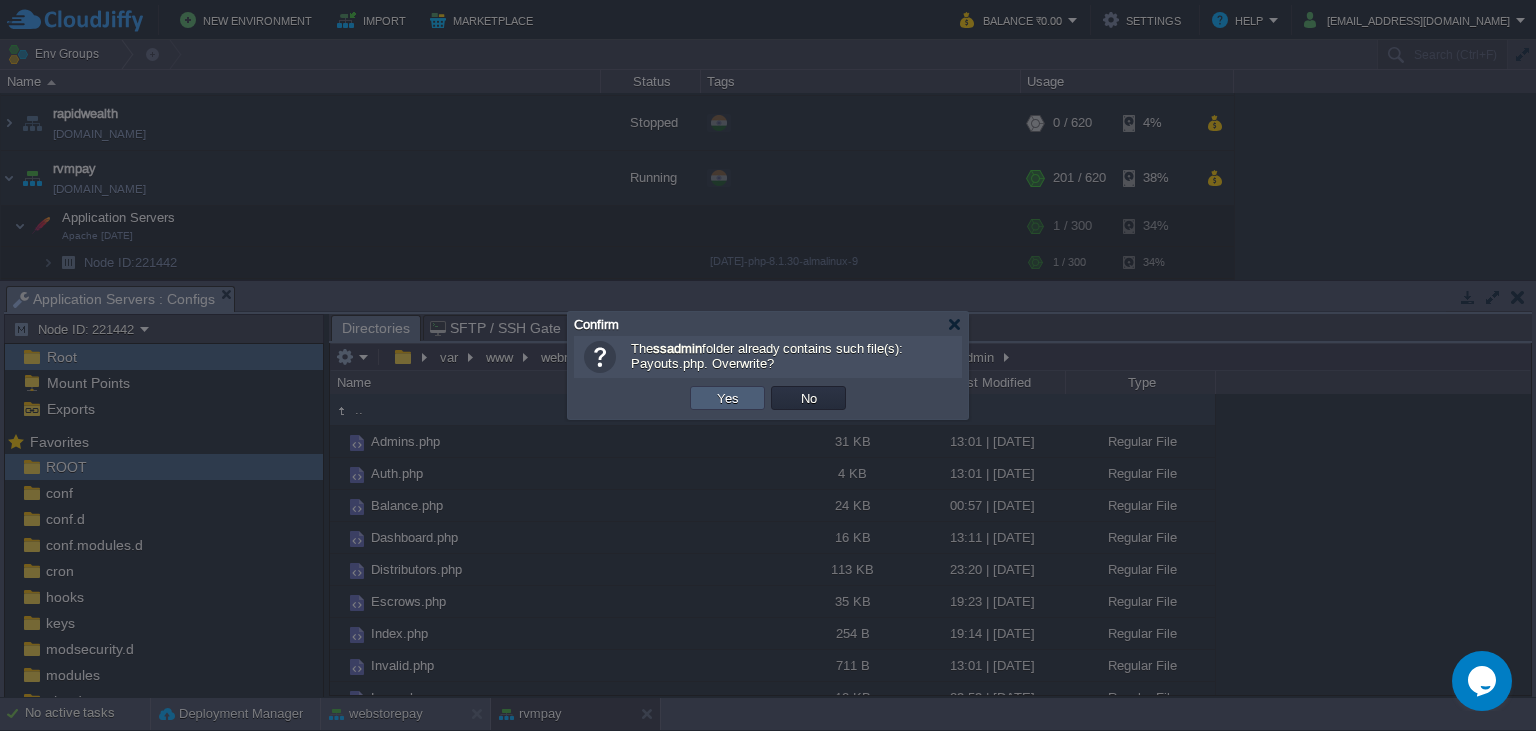click on "Yes" at bounding box center (727, 398) 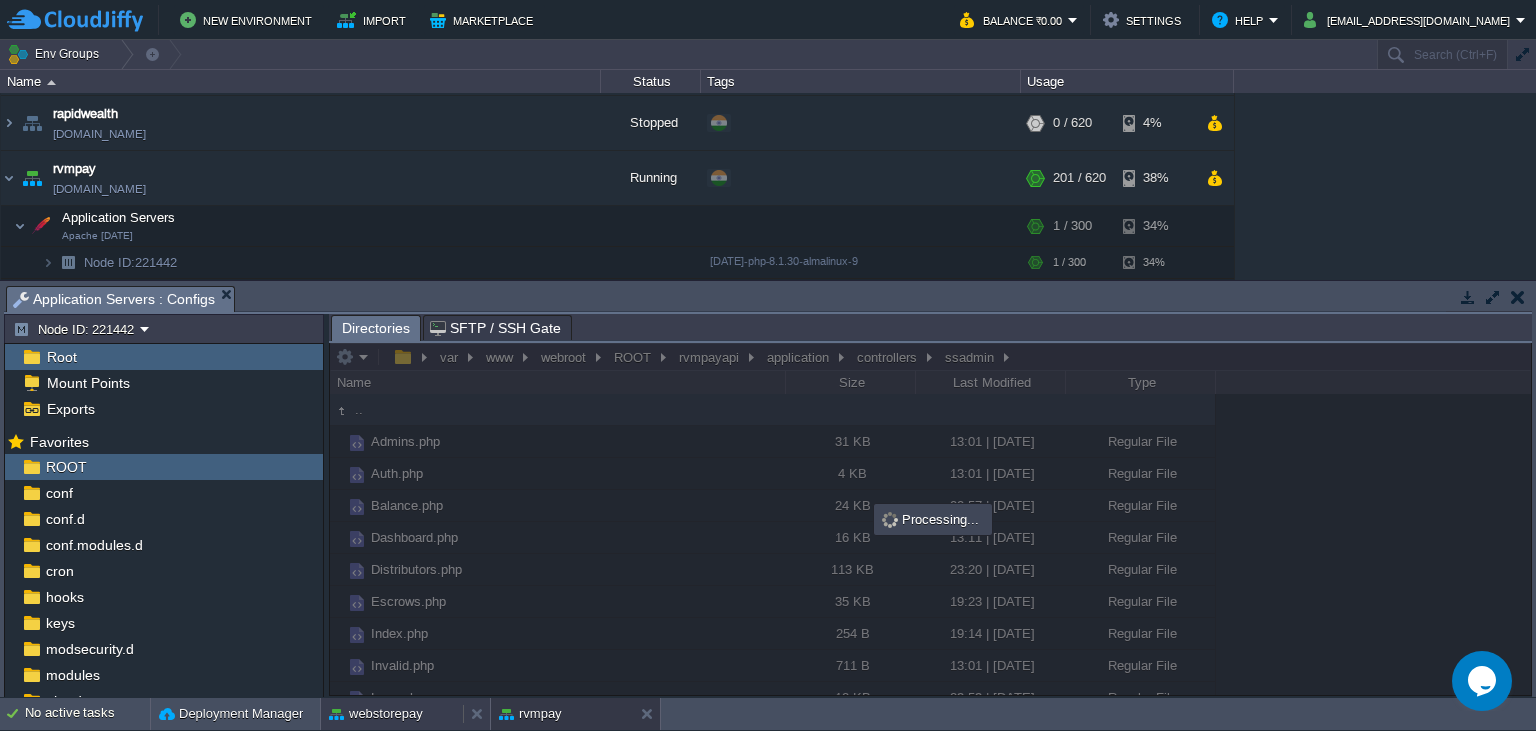 click on "webstorepay" at bounding box center [376, 714] 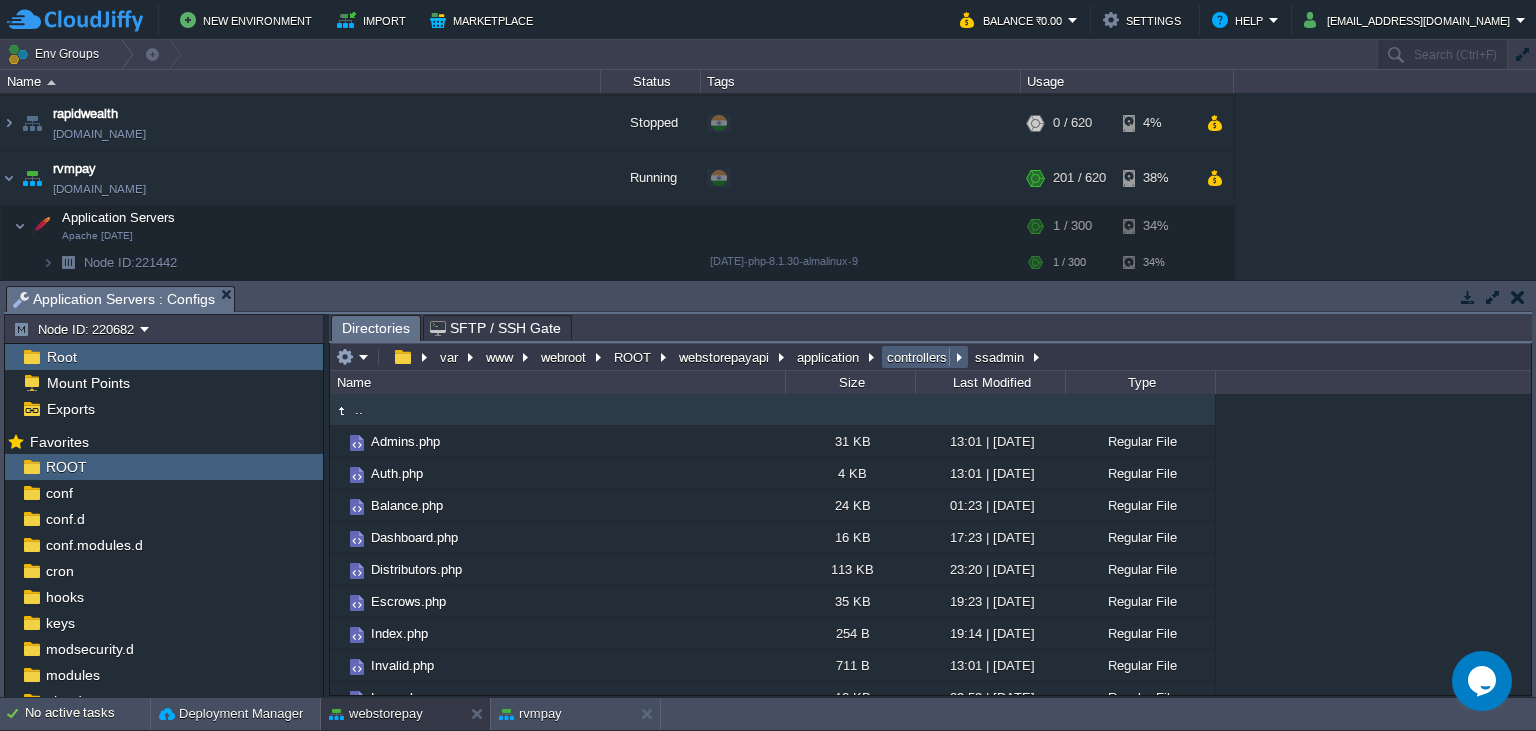 click on "controllers" at bounding box center [918, 357] 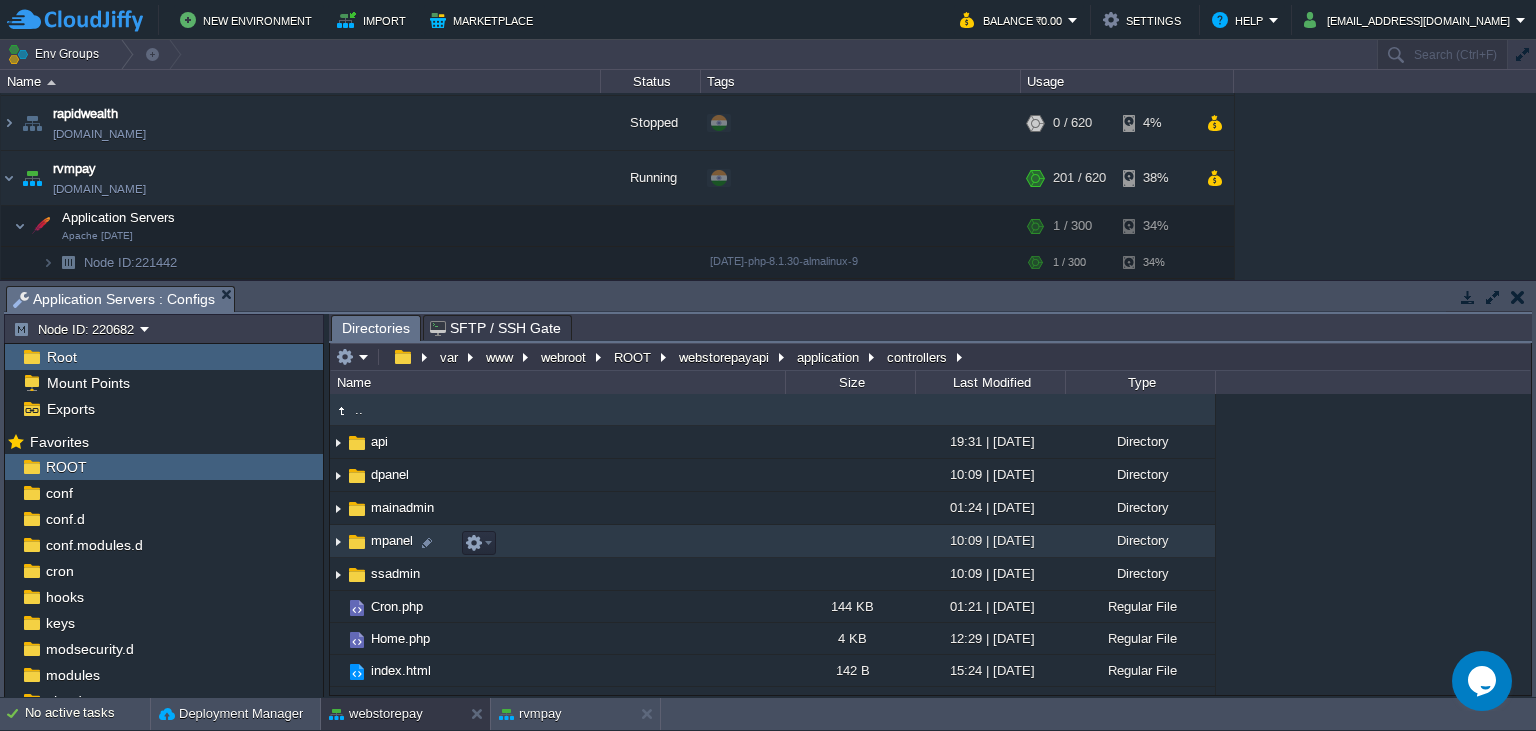 click on "mpanel" at bounding box center [392, 540] 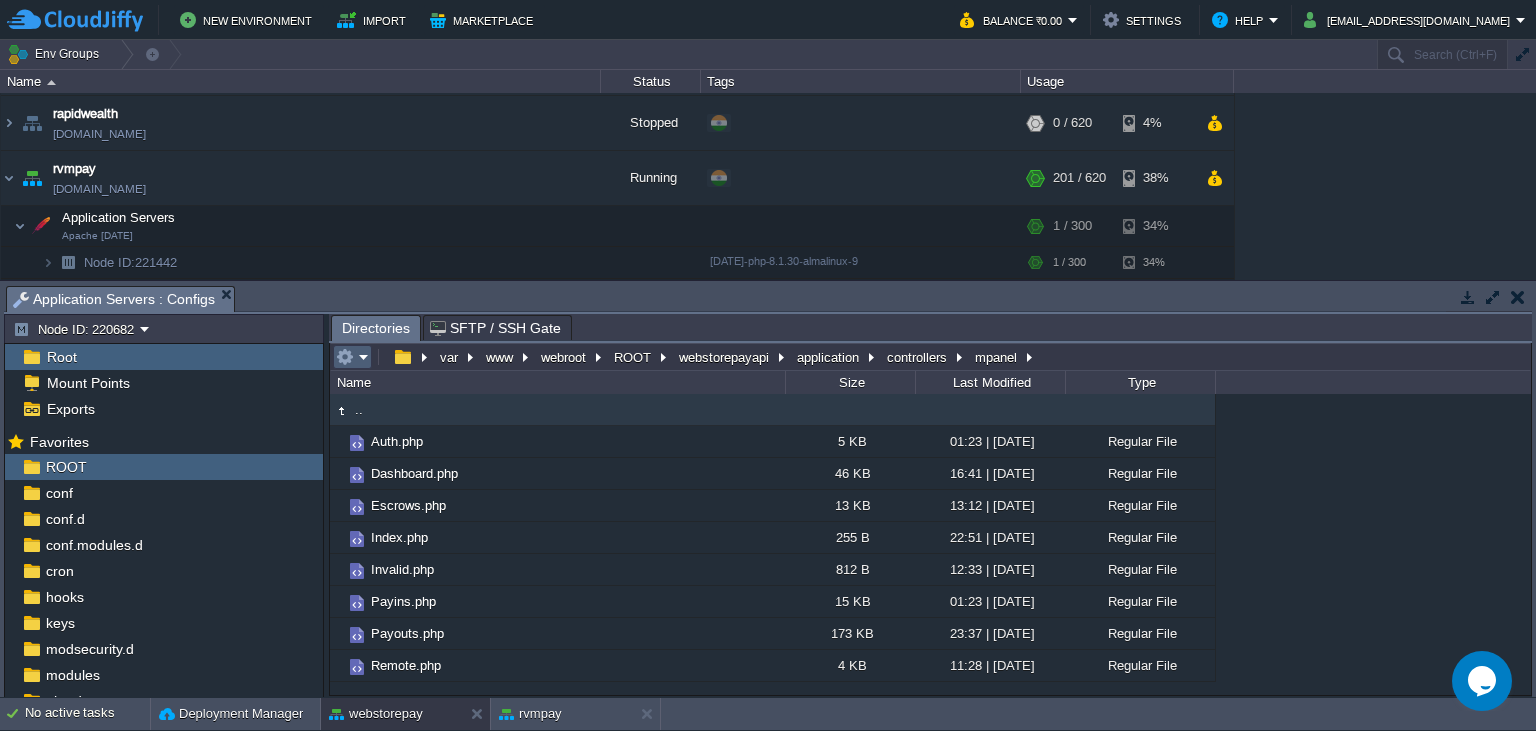 click at bounding box center (352, 357) 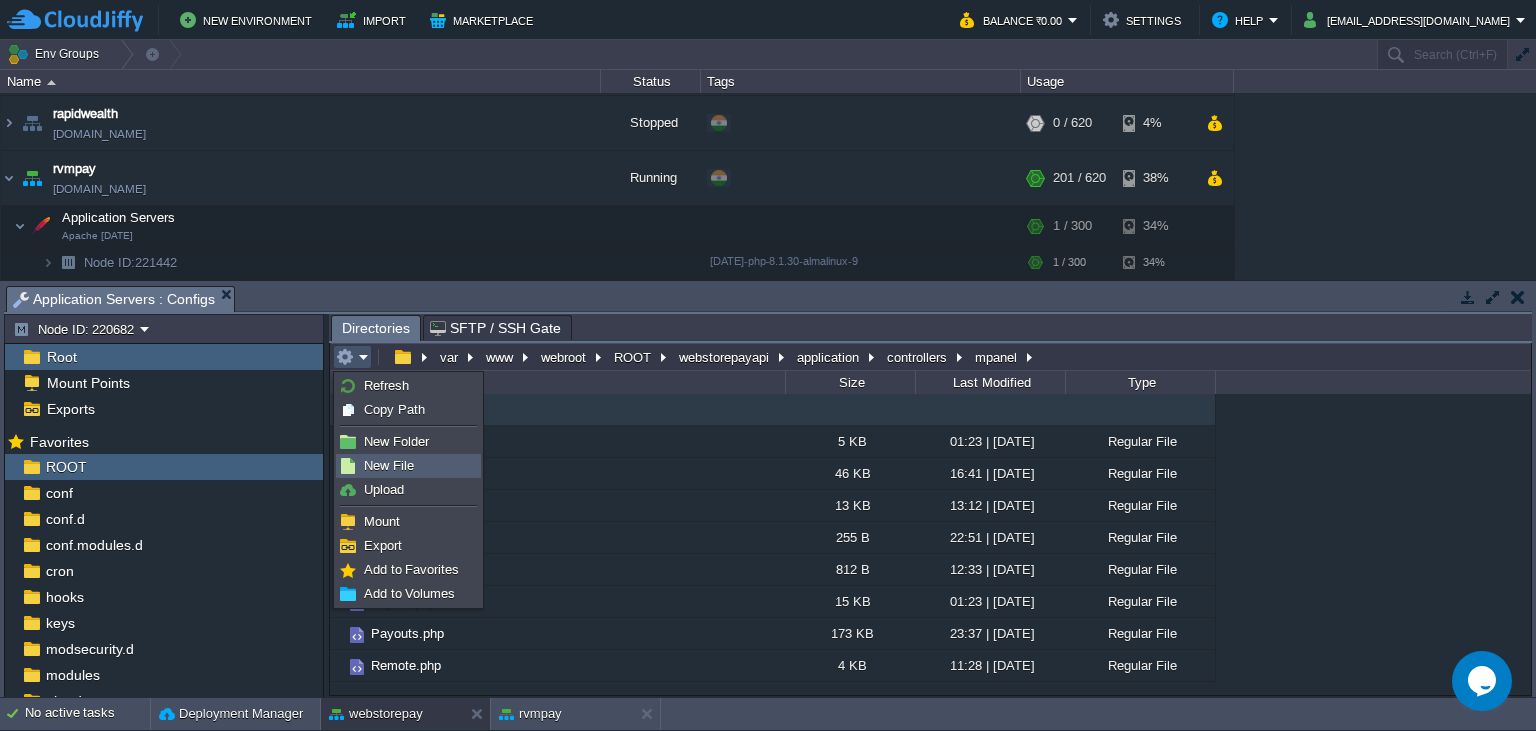 click on "Upload" at bounding box center (384, 489) 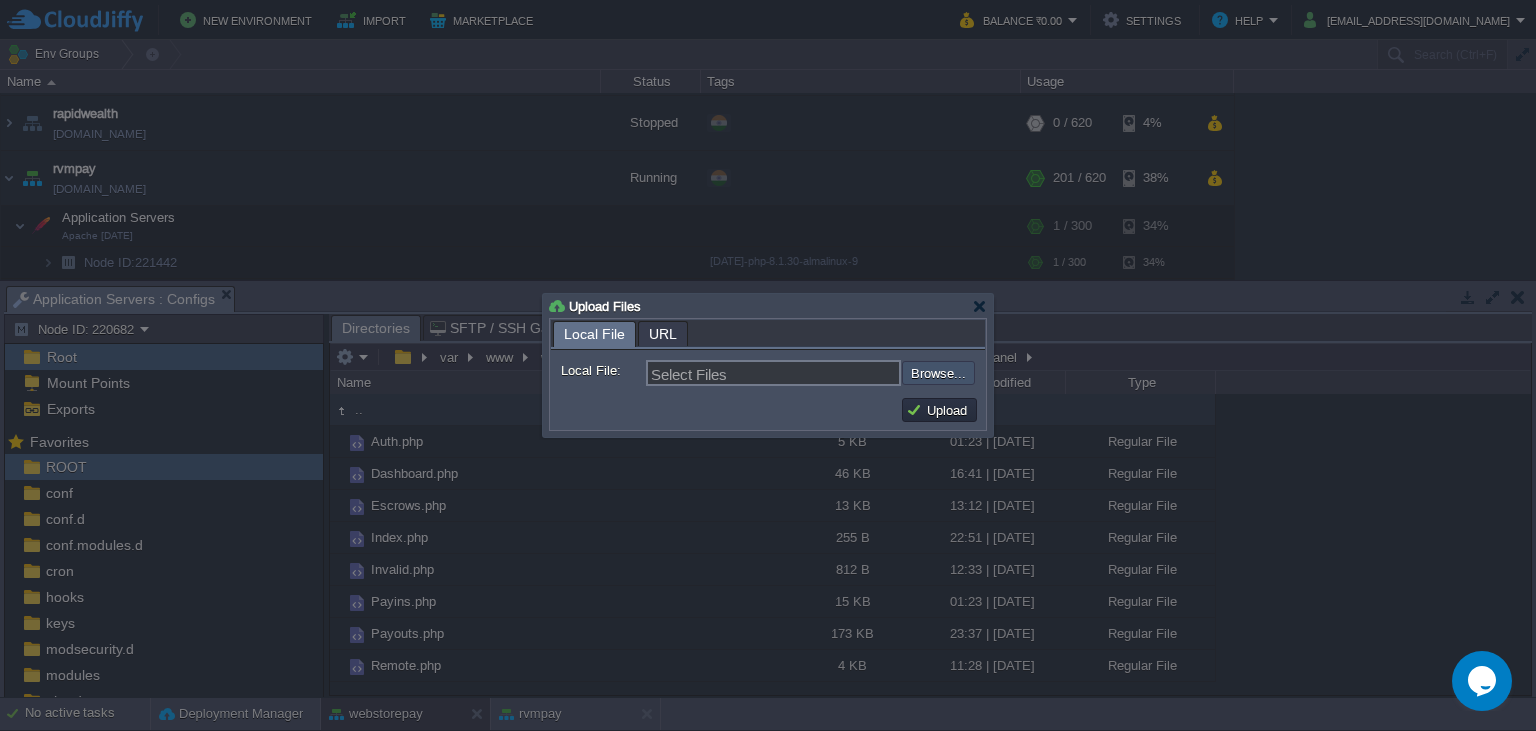 click at bounding box center (848, 373) 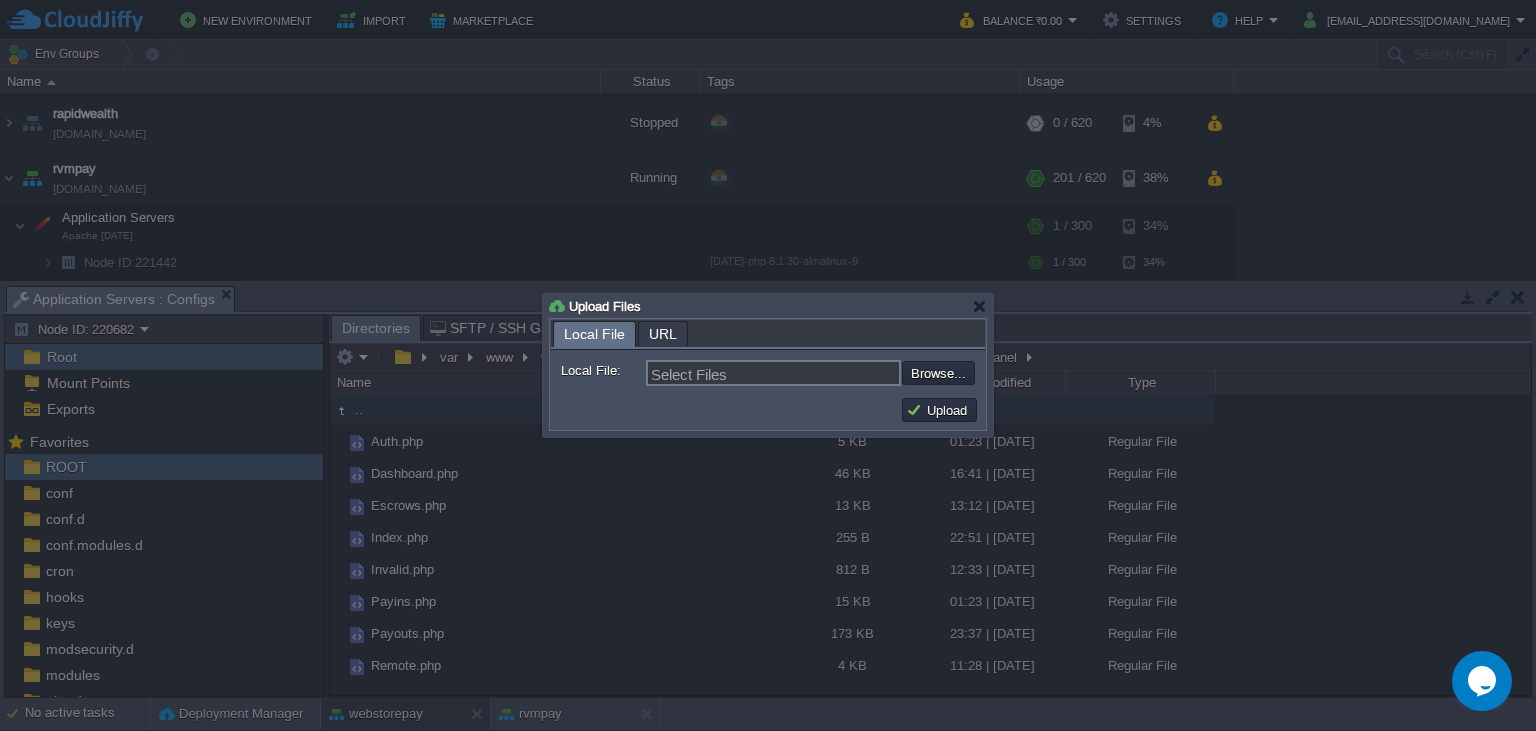 type on "C:\fakepath\Payouts.php" 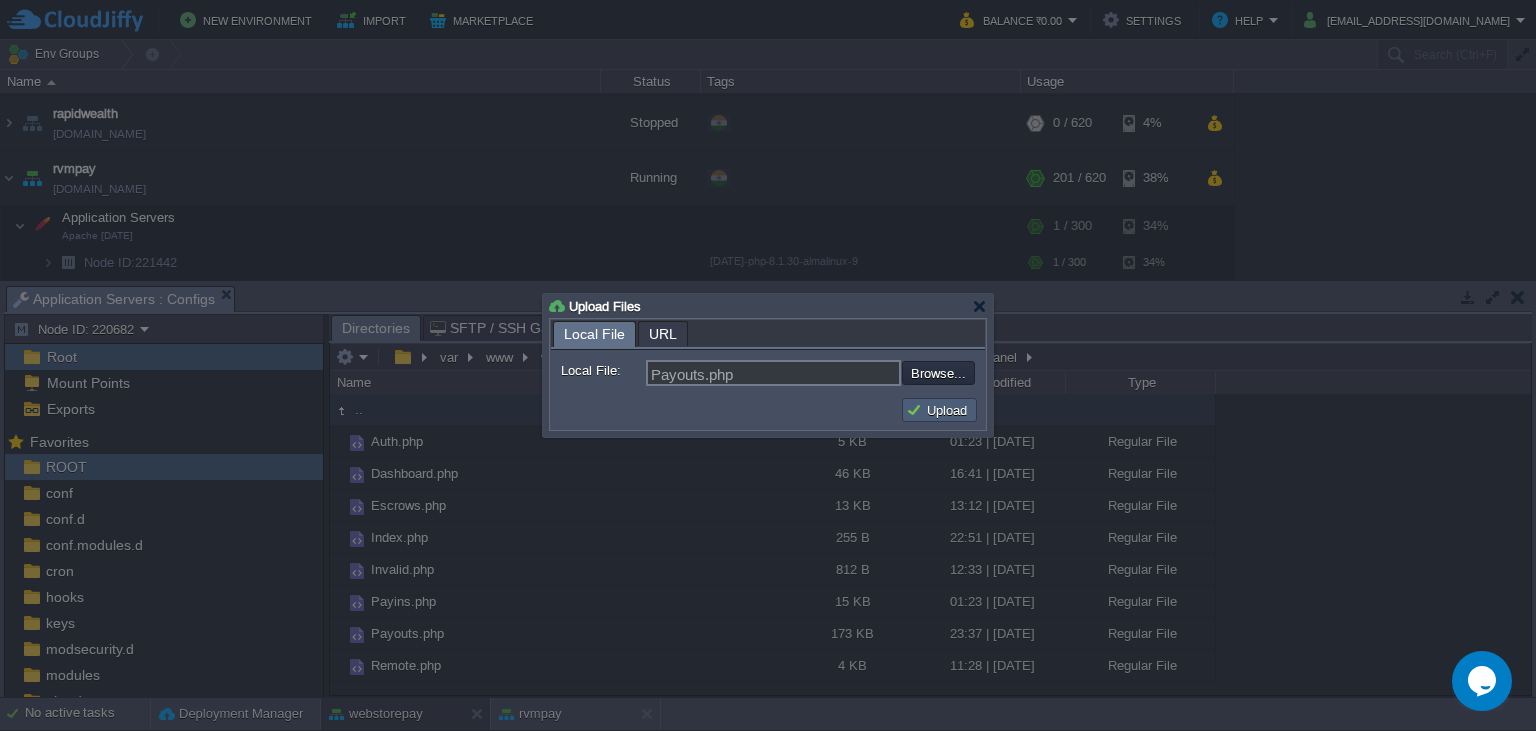 click on "Upload" at bounding box center [939, 410] 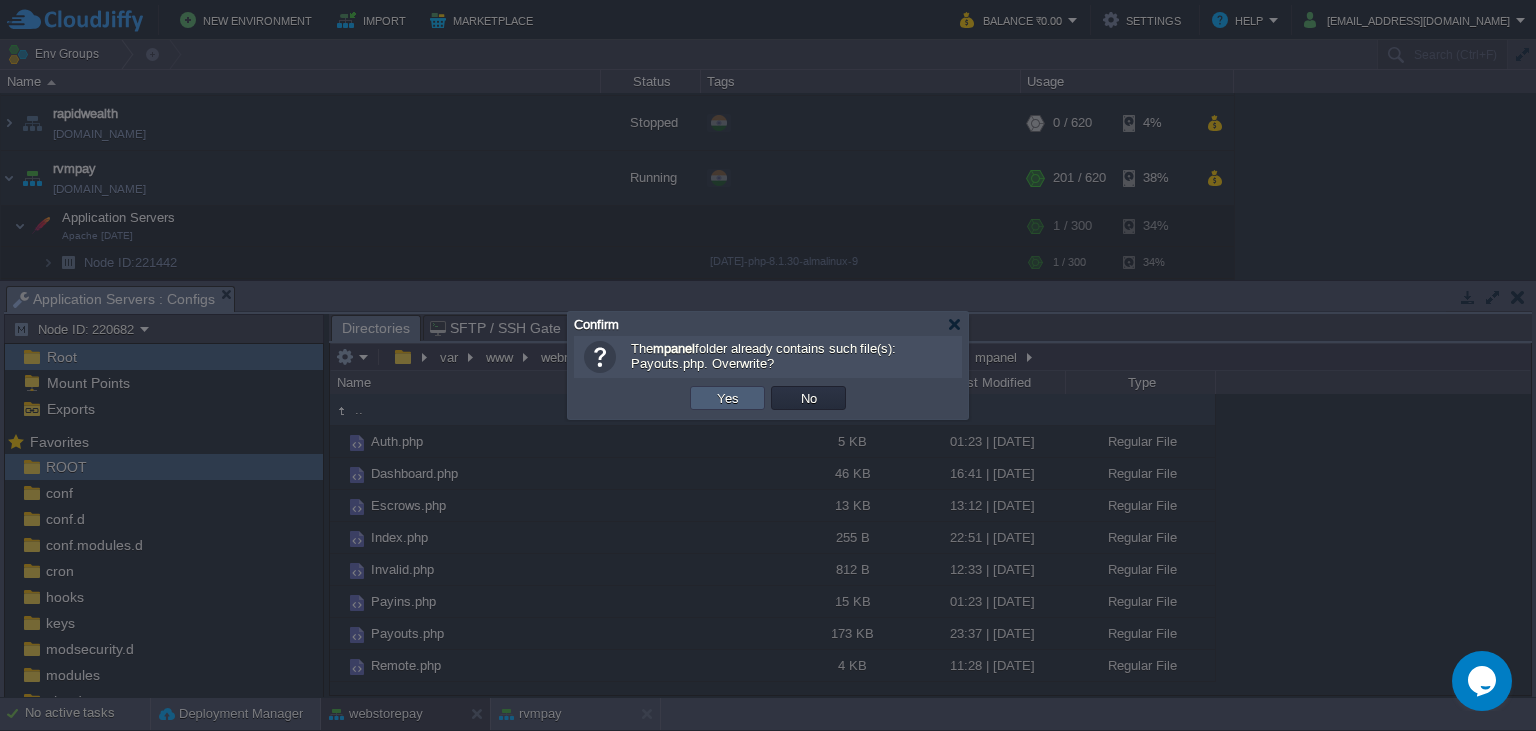 click on "Yes" at bounding box center [728, 398] 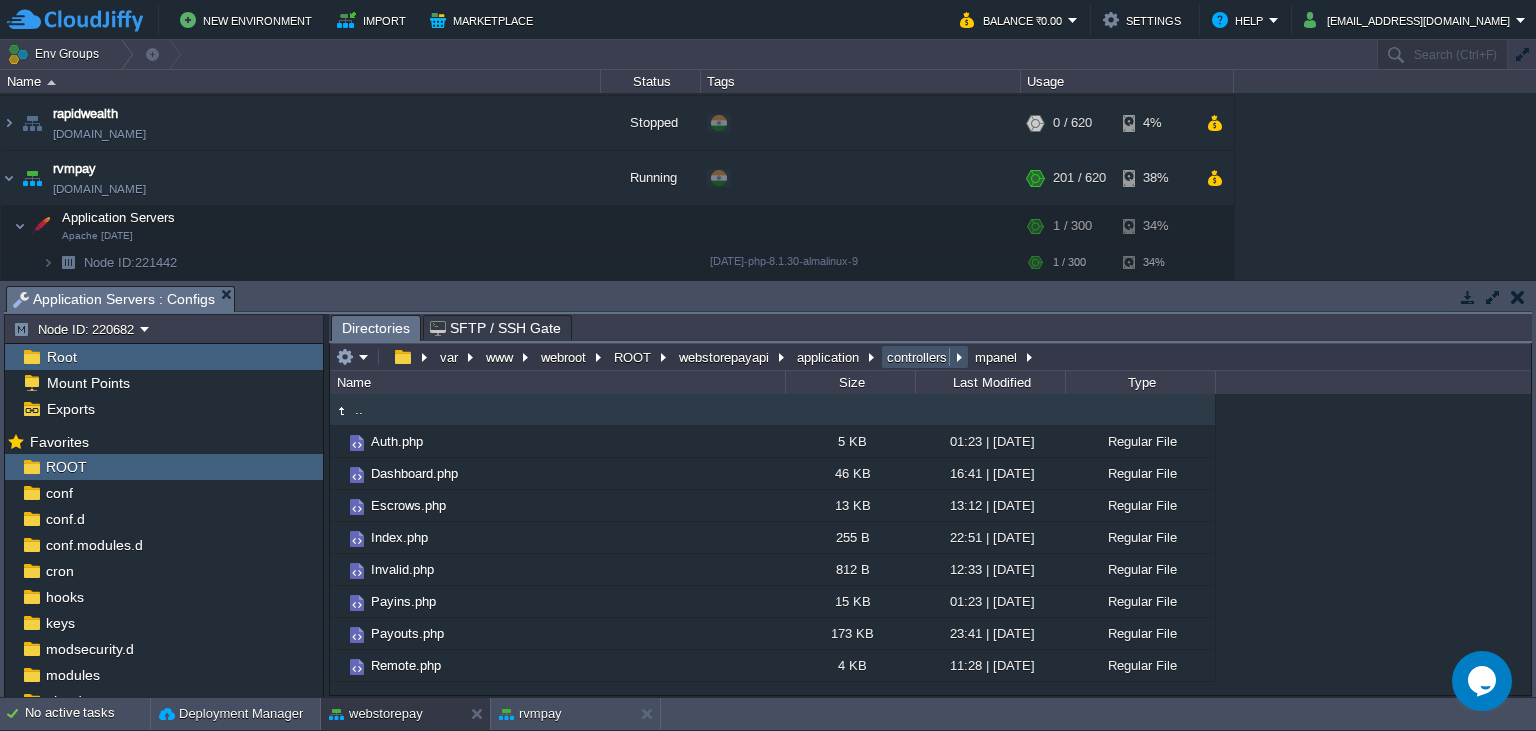 click on "controllers" at bounding box center [918, 357] 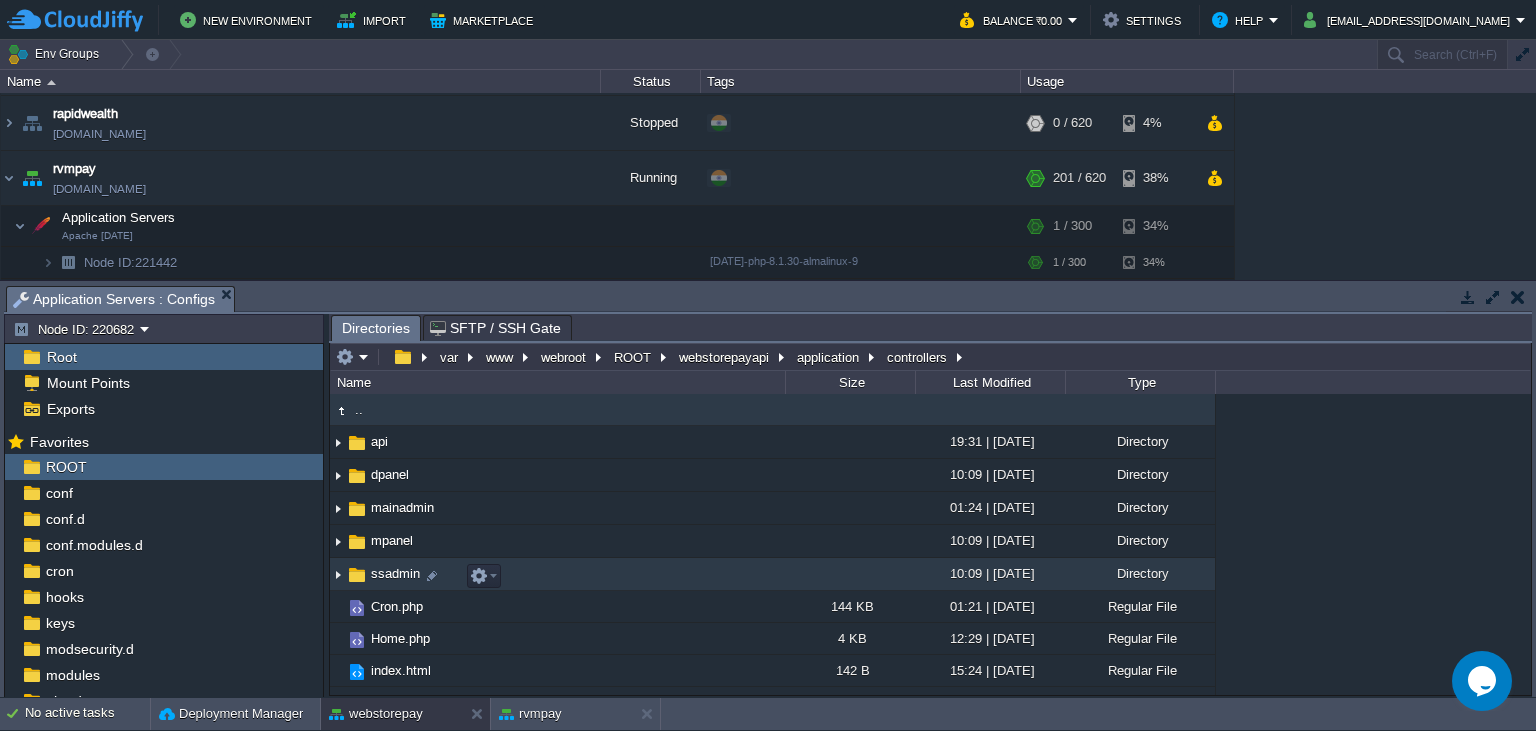 click on "ssadmin" at bounding box center (395, 573) 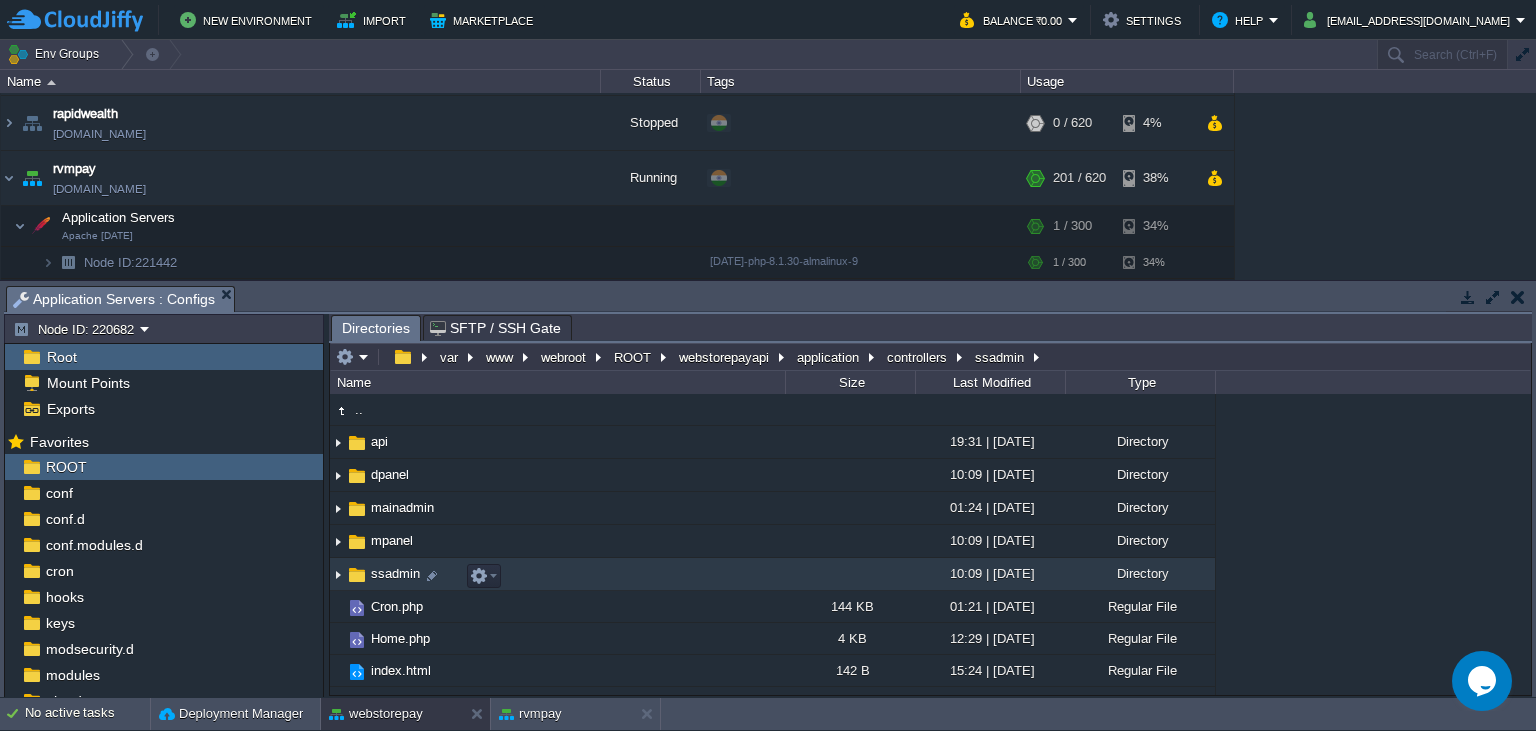 click on "ssadmin" at bounding box center (395, 573) 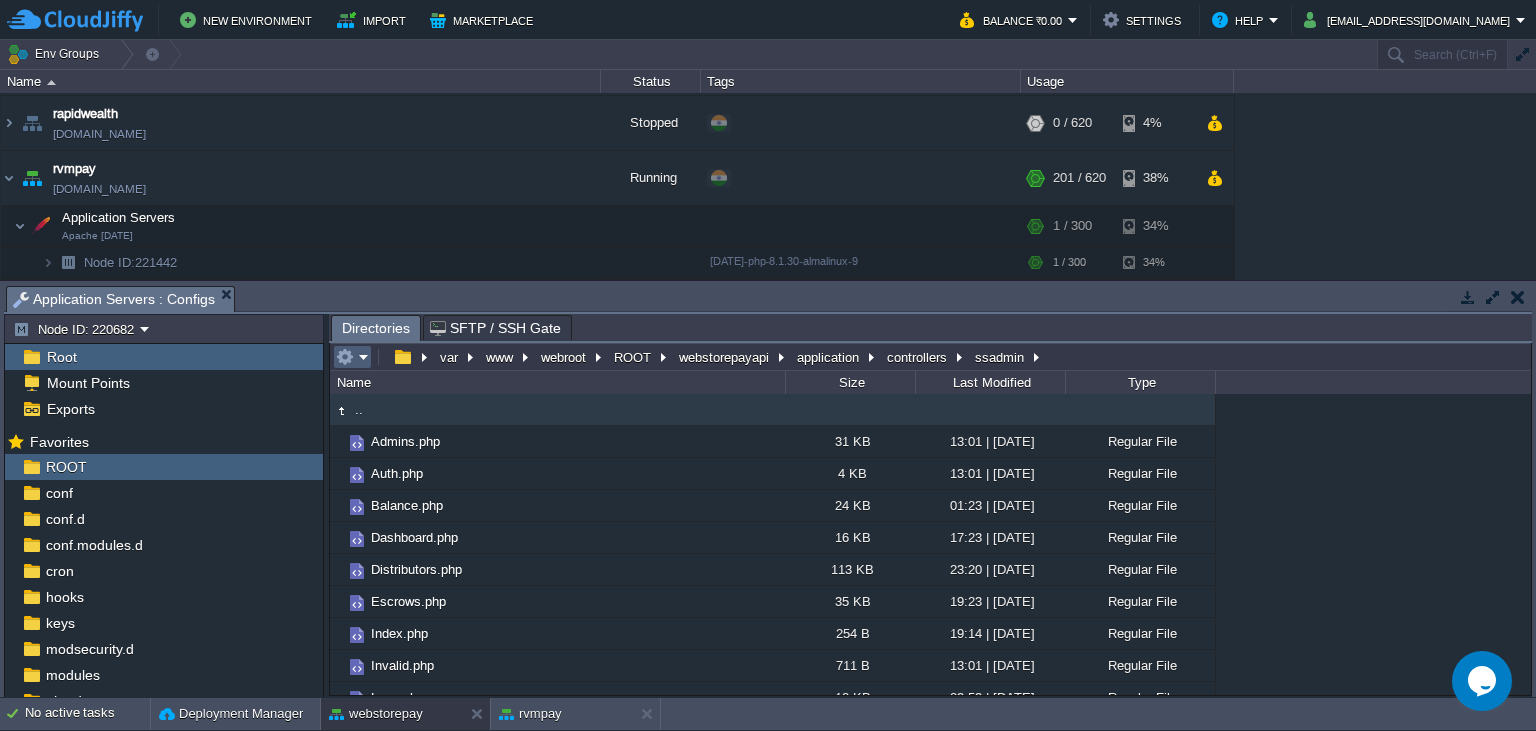 click at bounding box center [352, 357] 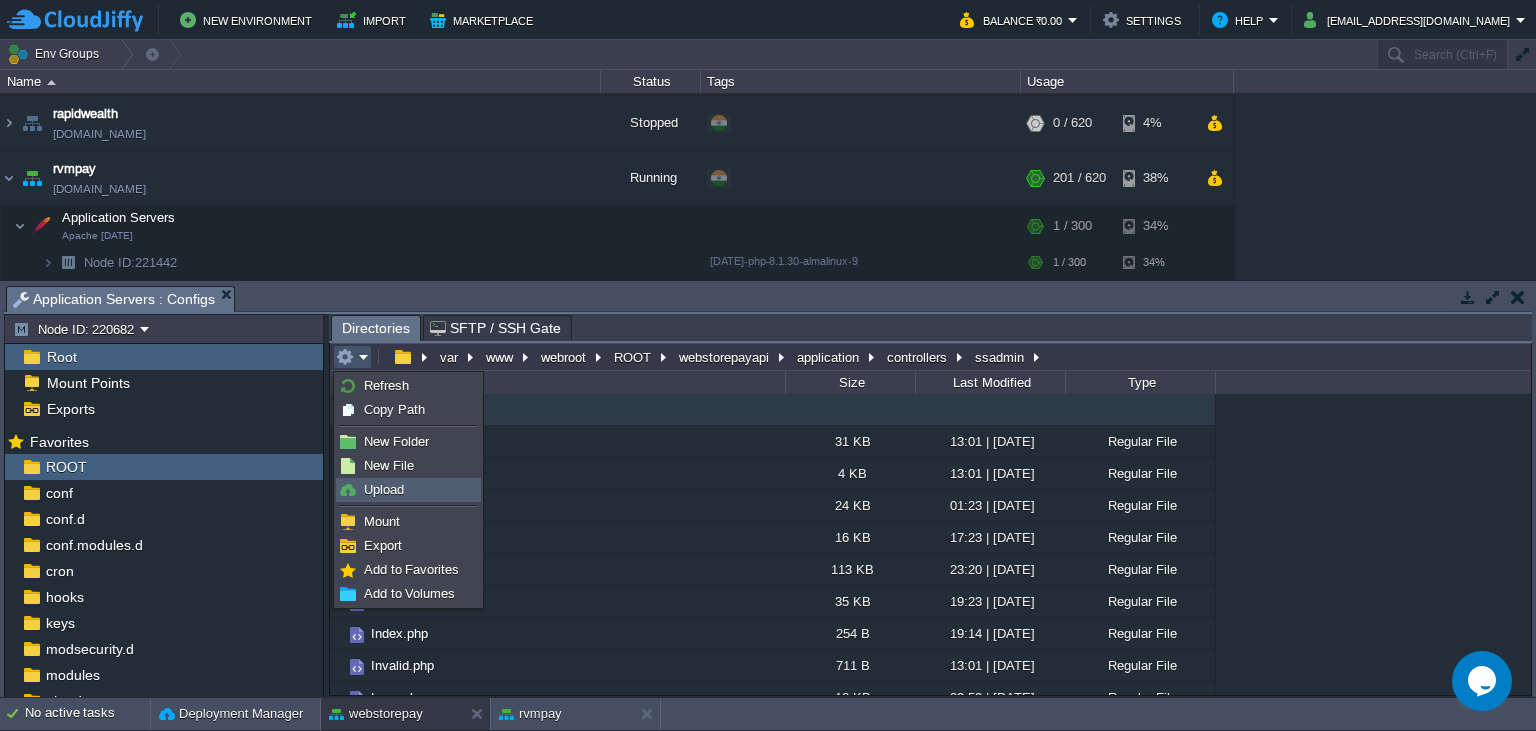 click on "Upload" at bounding box center [384, 489] 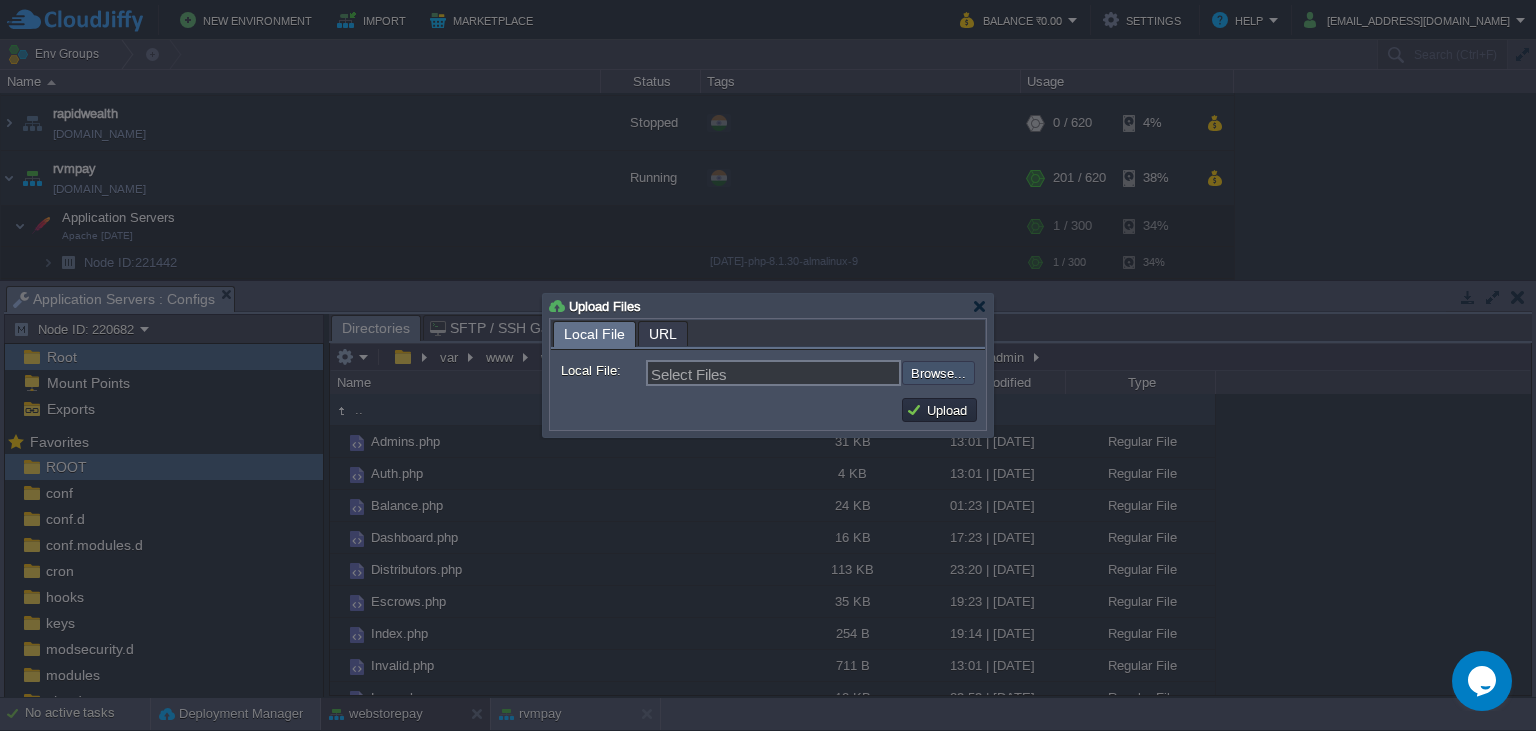 click at bounding box center (848, 373) 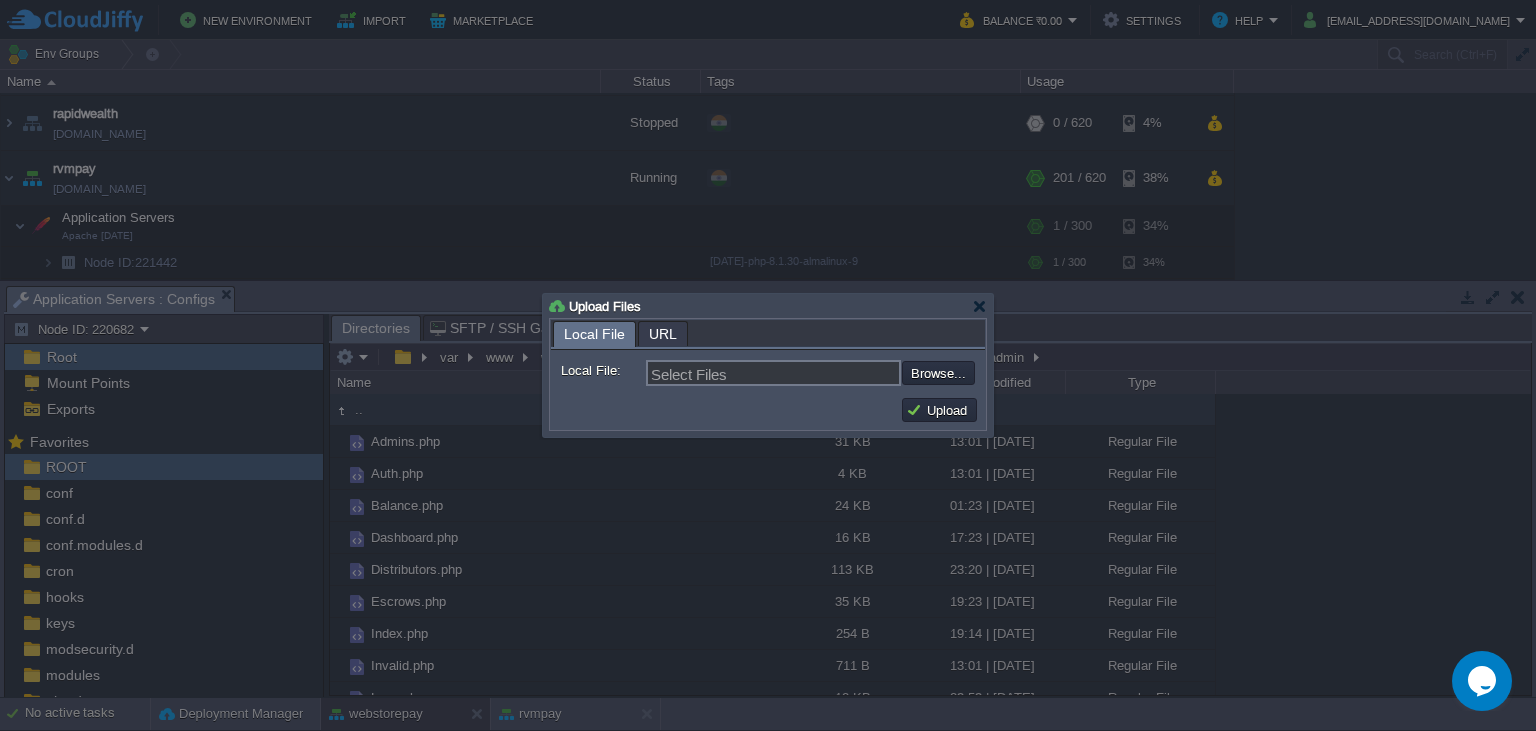 type on "C:\fakepath\Payouts.php" 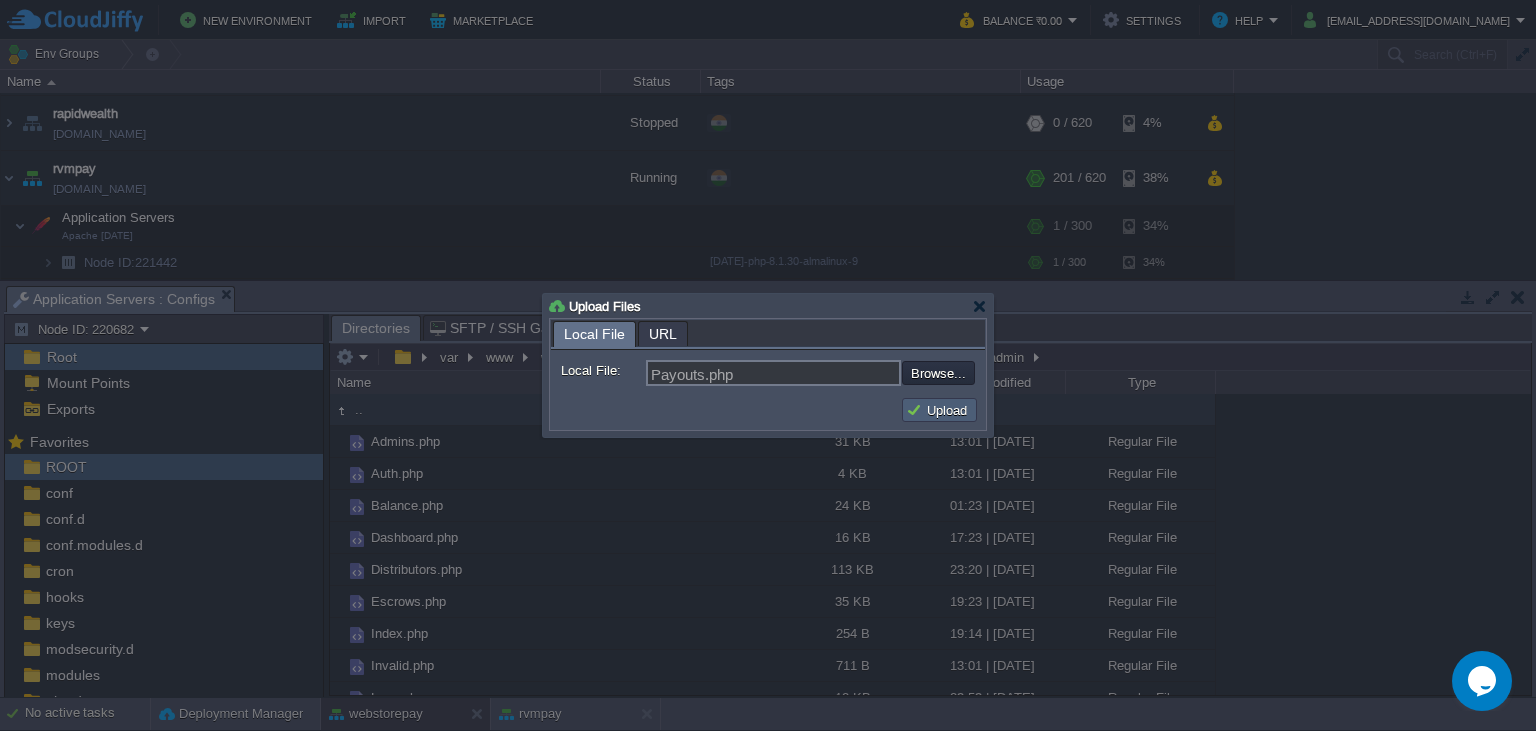 click on "Upload" at bounding box center [939, 410] 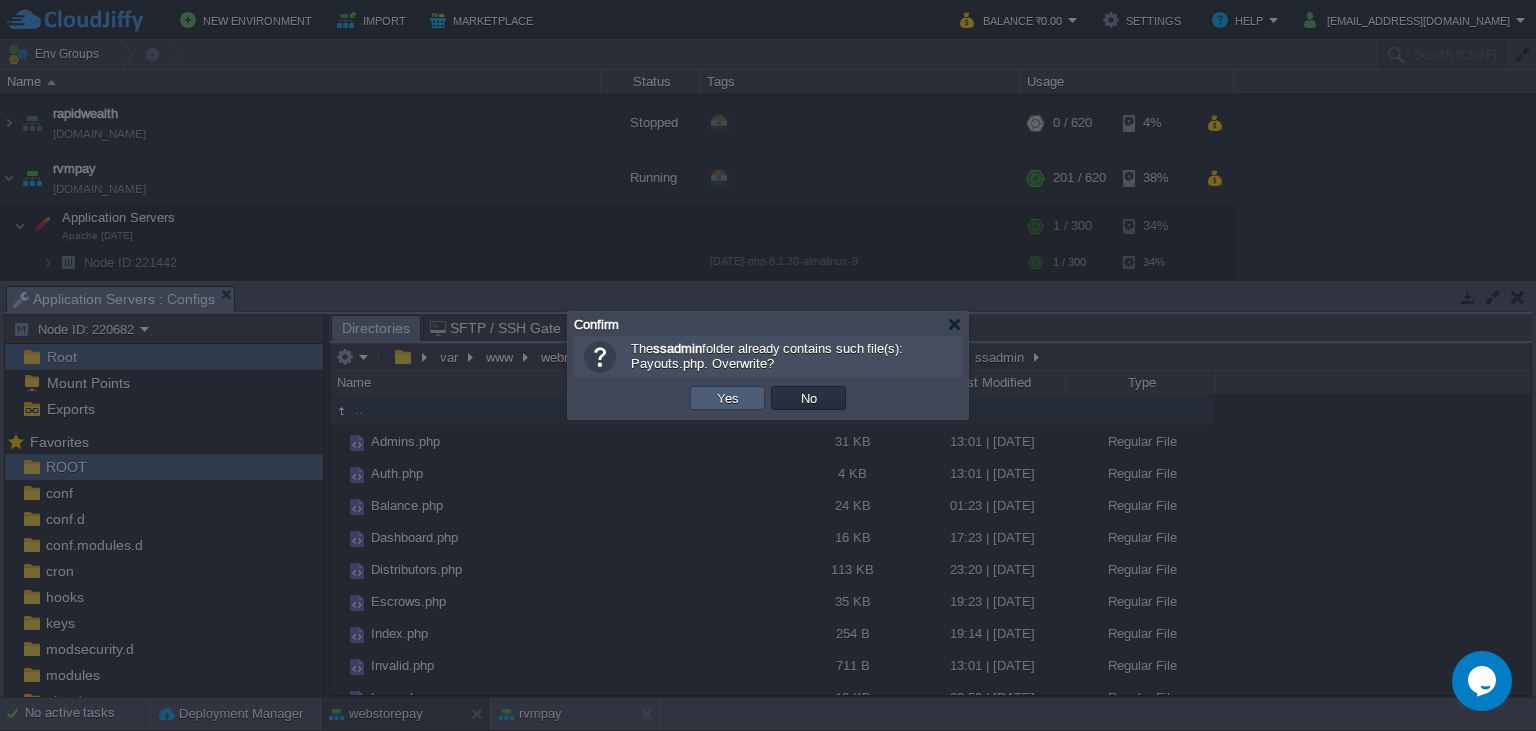 click on "Yes" at bounding box center (728, 398) 